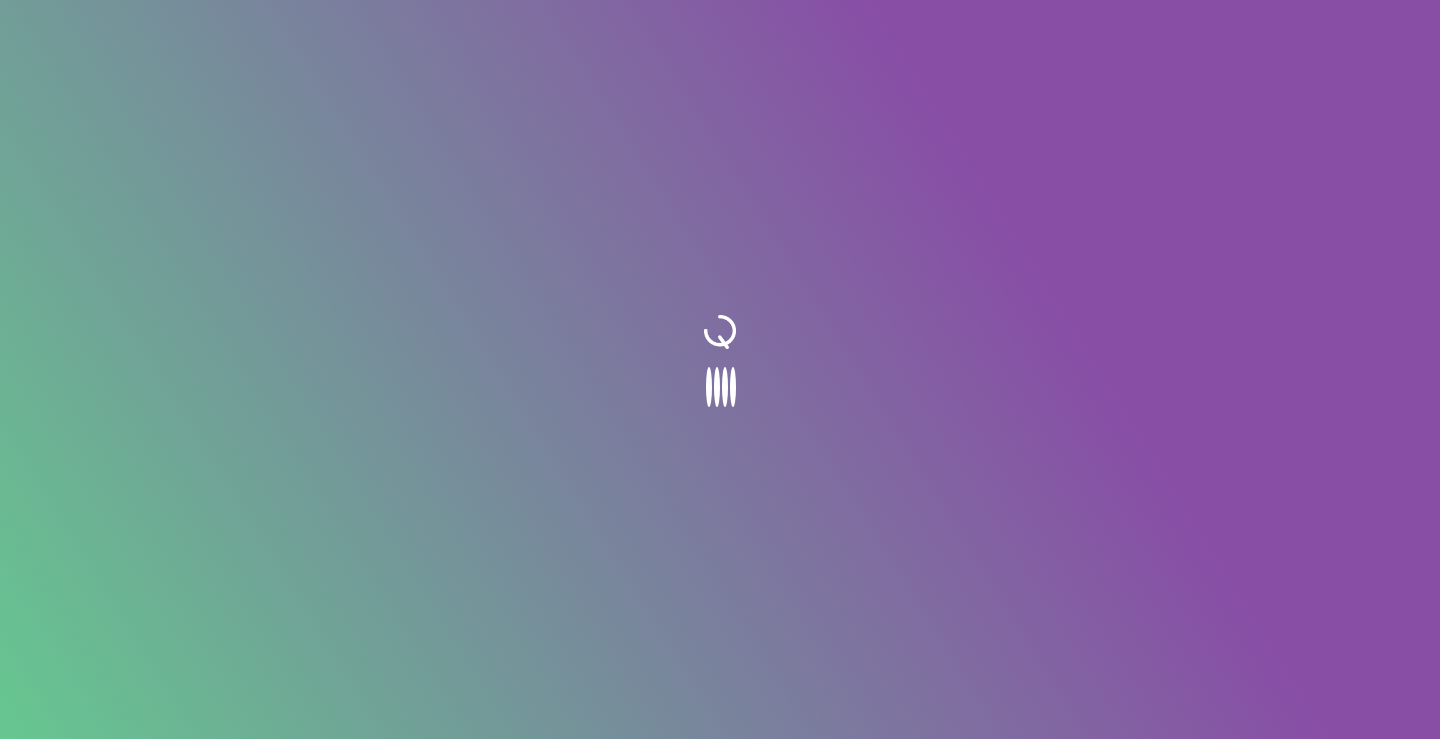 scroll, scrollTop: 0, scrollLeft: 0, axis: both 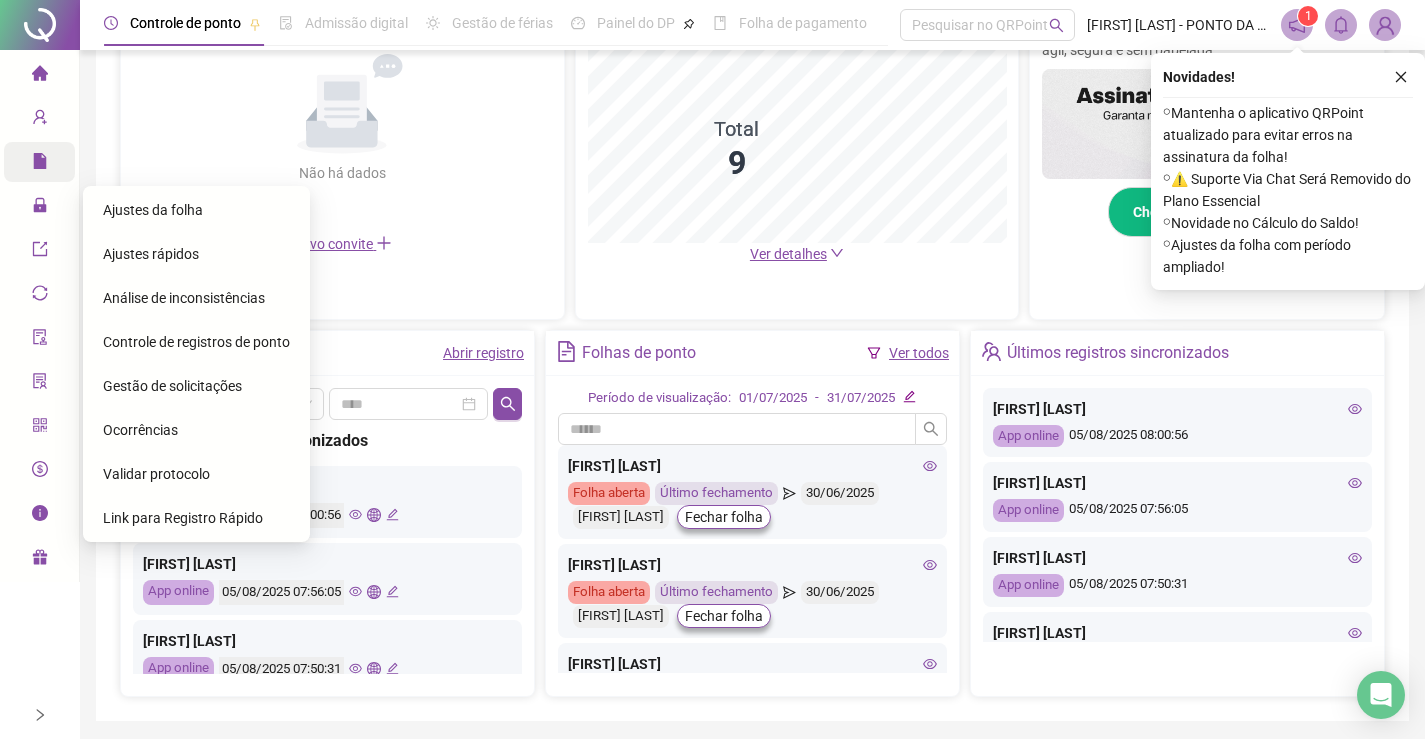 click on "Ajustes da folha" at bounding box center [153, 210] 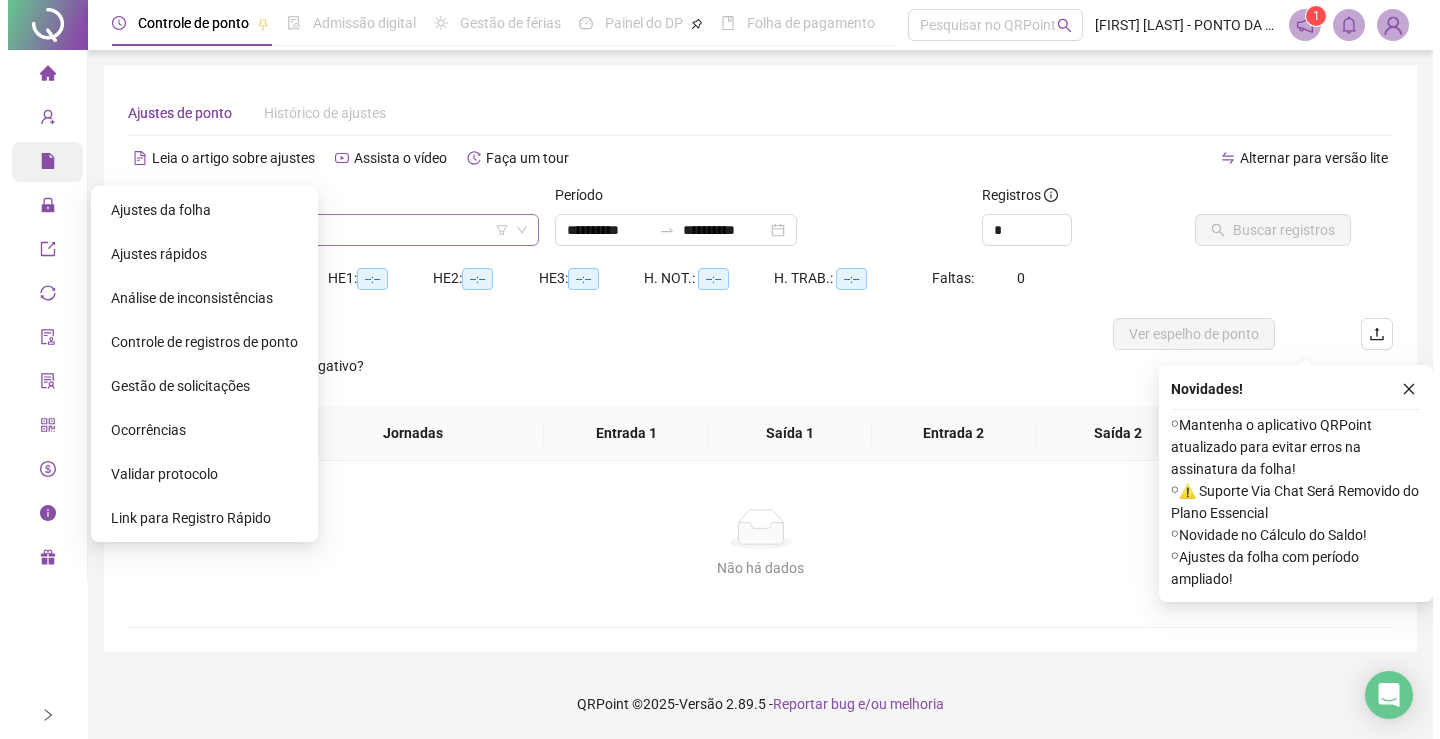 scroll, scrollTop: 0, scrollLeft: 0, axis: both 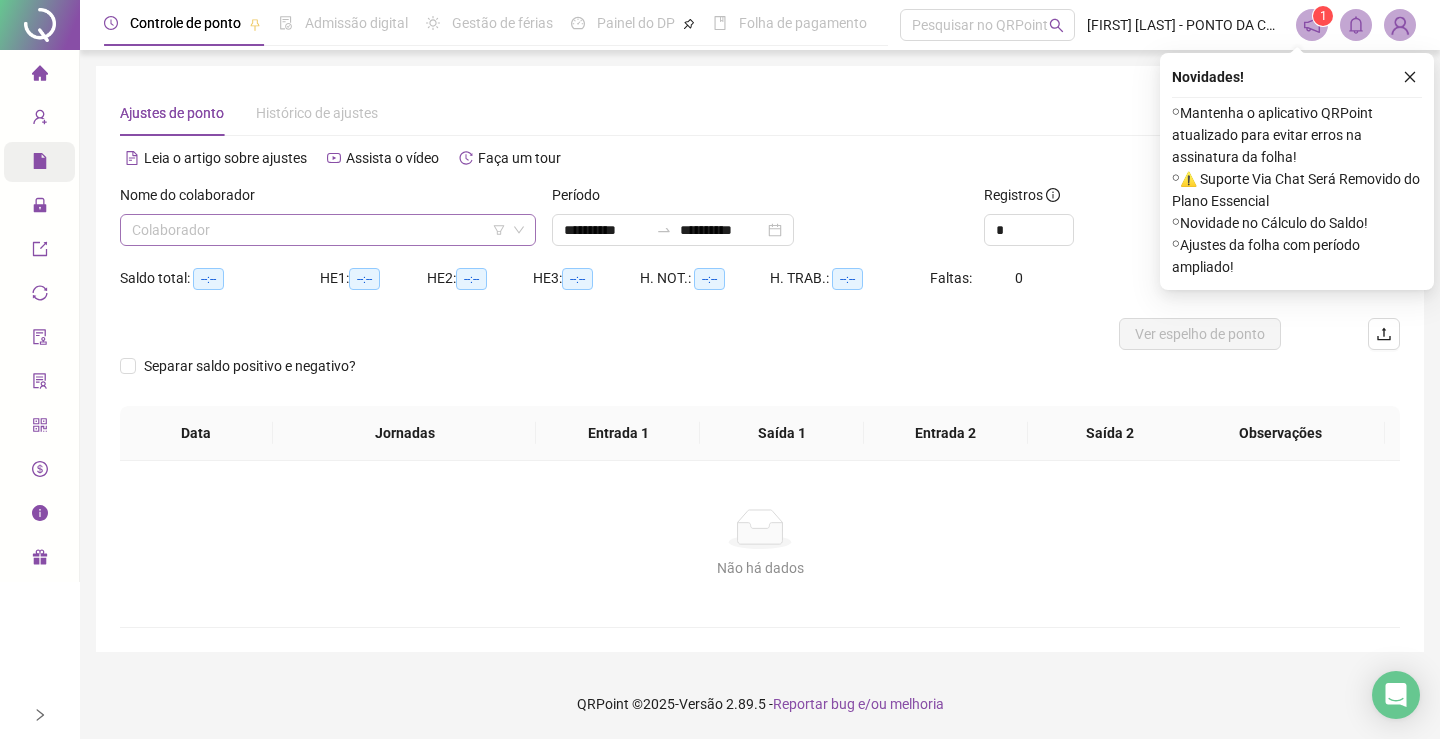 click at bounding box center (319, 230) 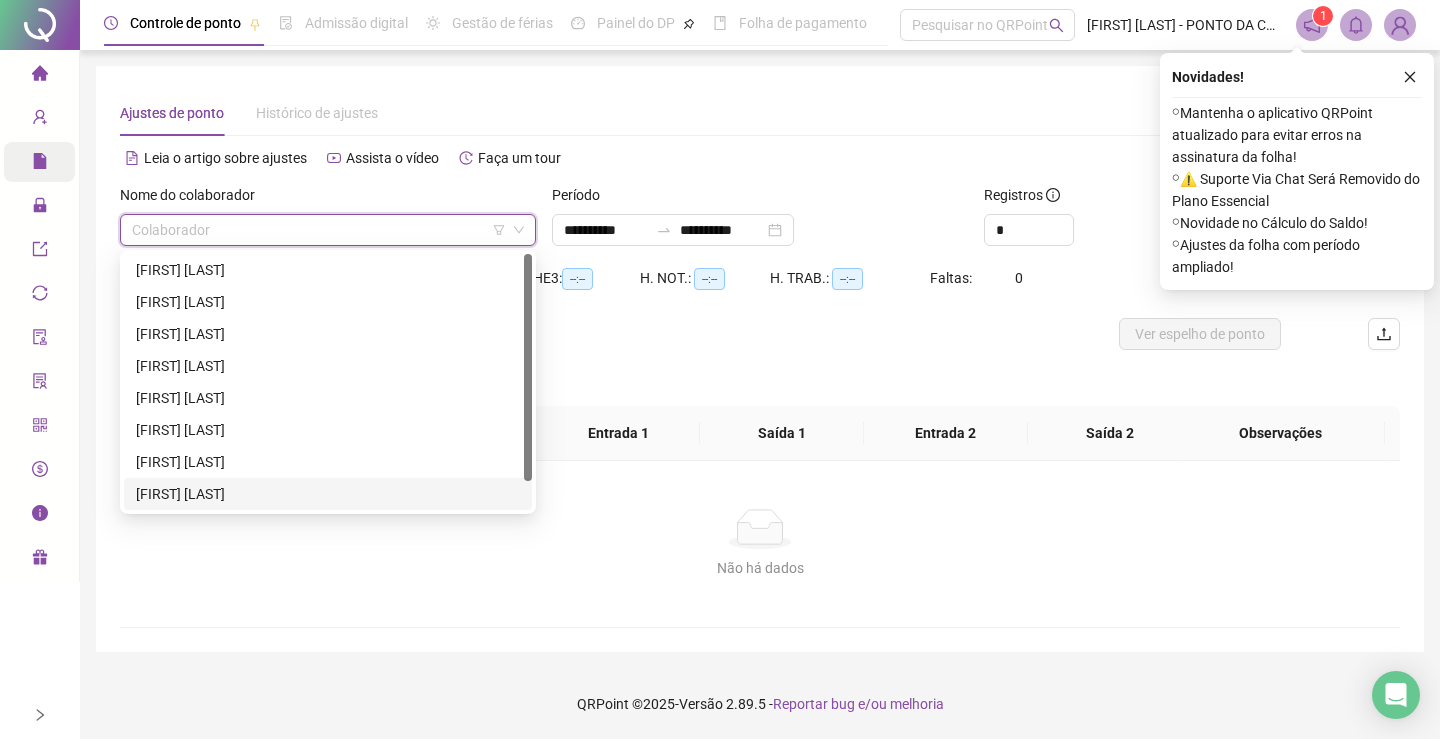 click on "[FIRST] [LAST]" at bounding box center (328, 494) 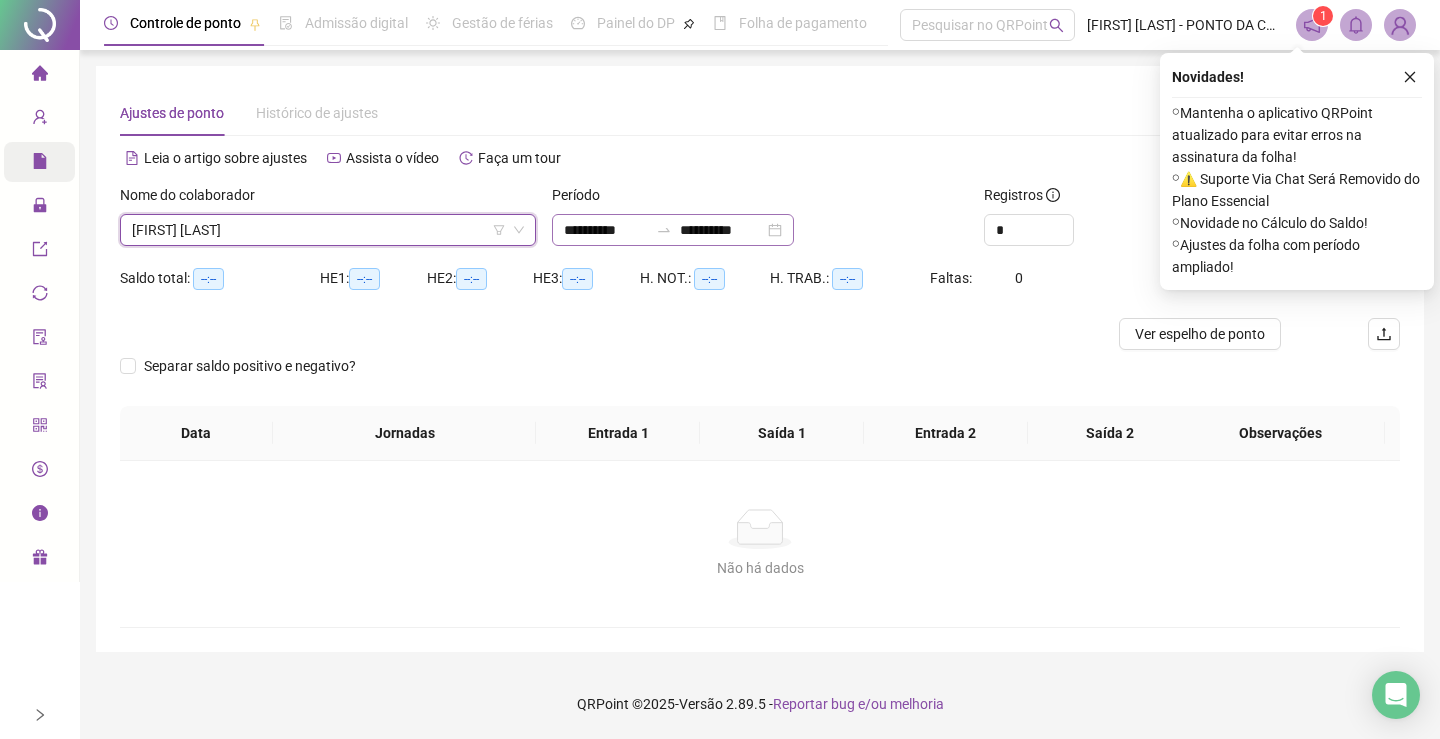 click on "**********" at bounding box center (673, 230) 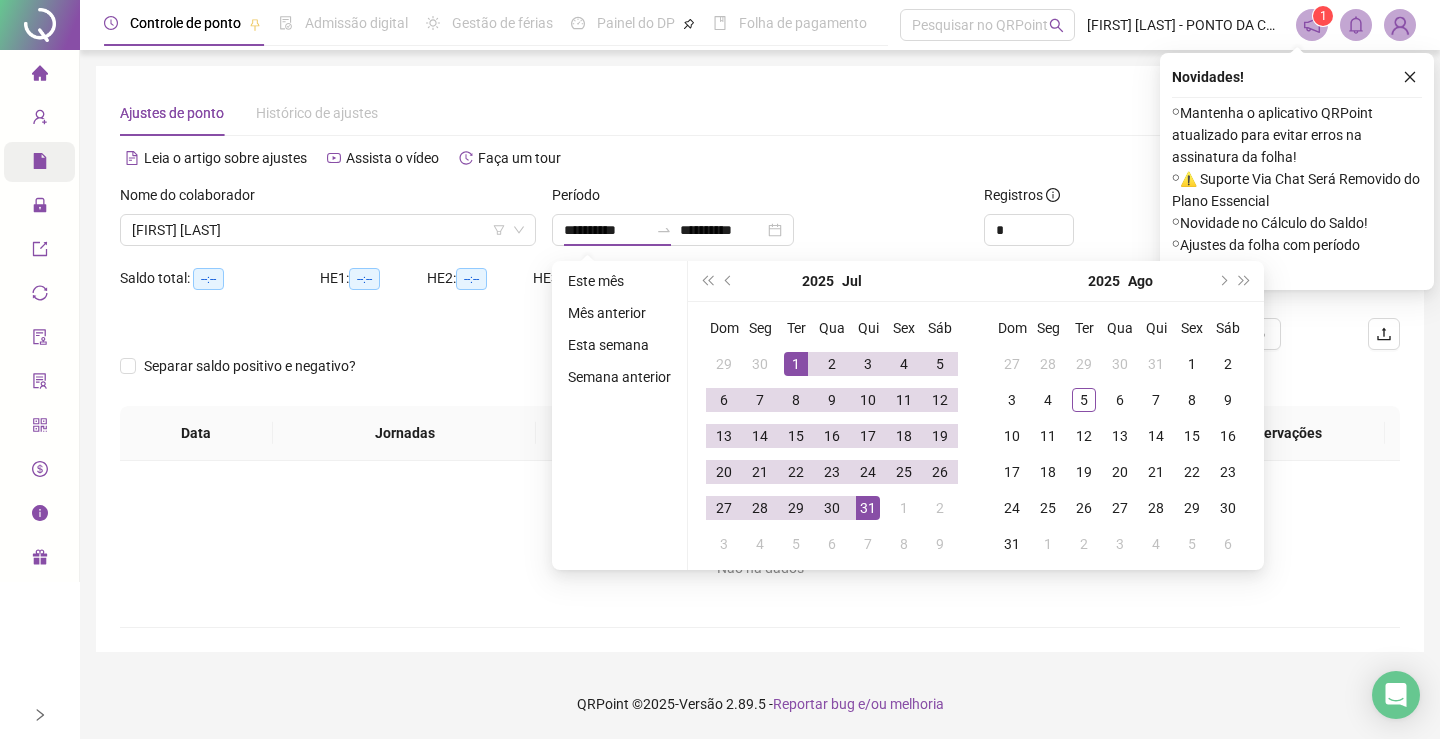 click on "Este mês Mês anterior Esta semana Semana anterior" at bounding box center [620, 415] 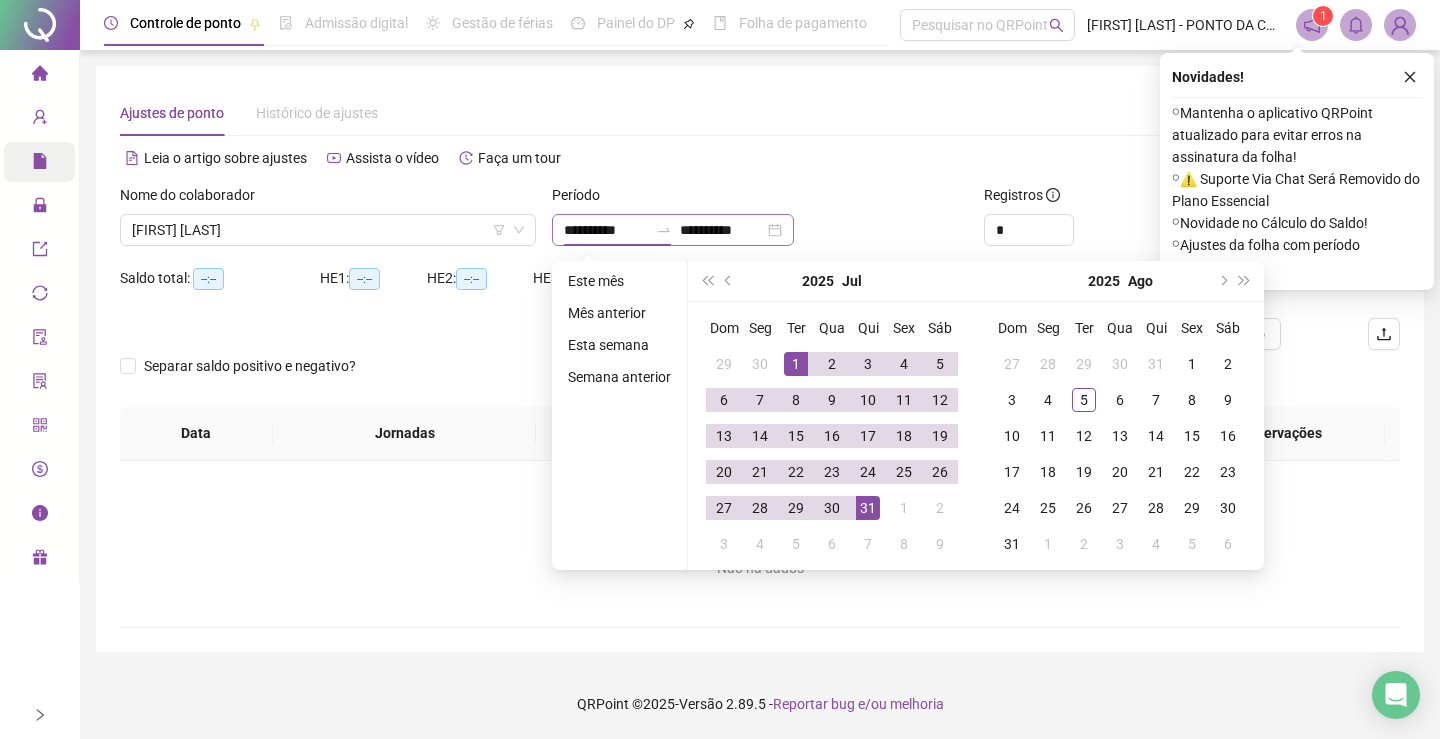 click on "**********" at bounding box center (673, 230) 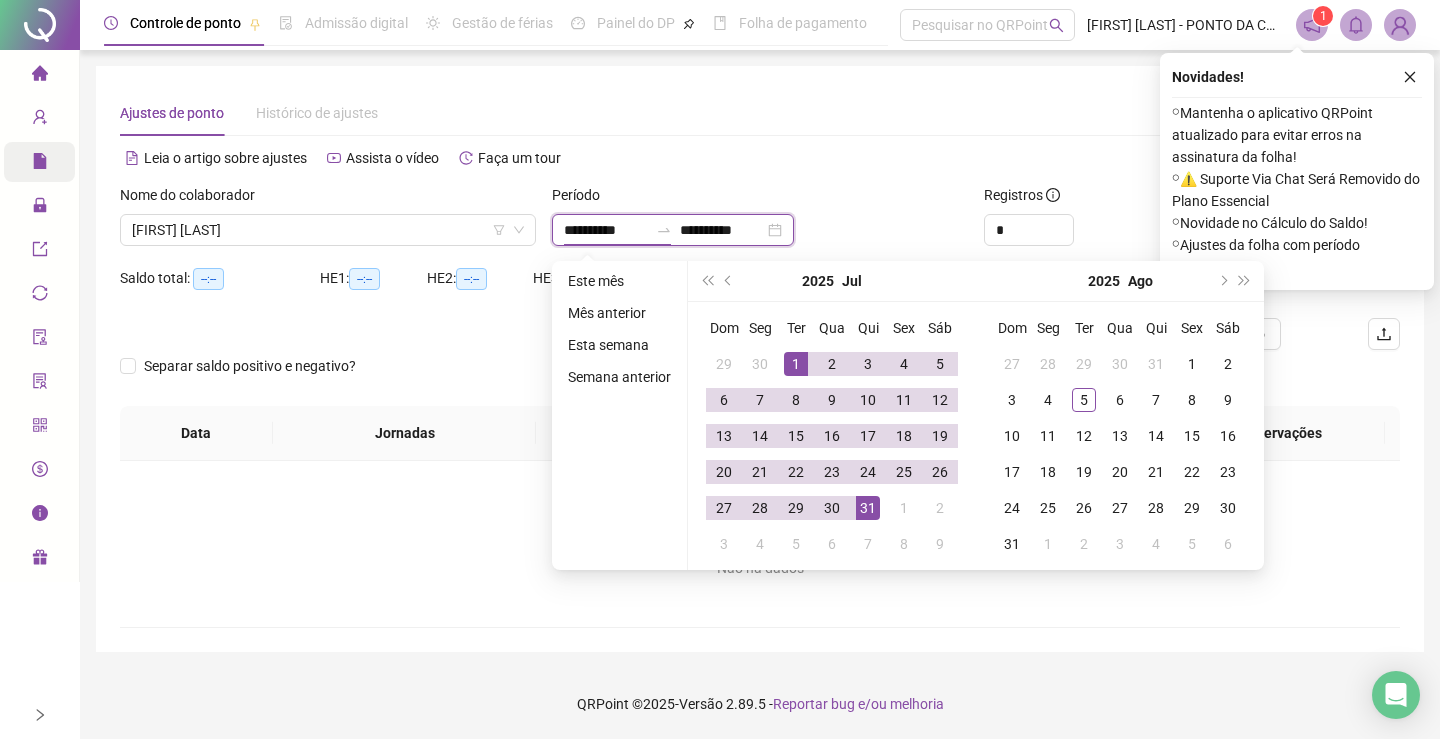 click on "**********" at bounding box center [673, 230] 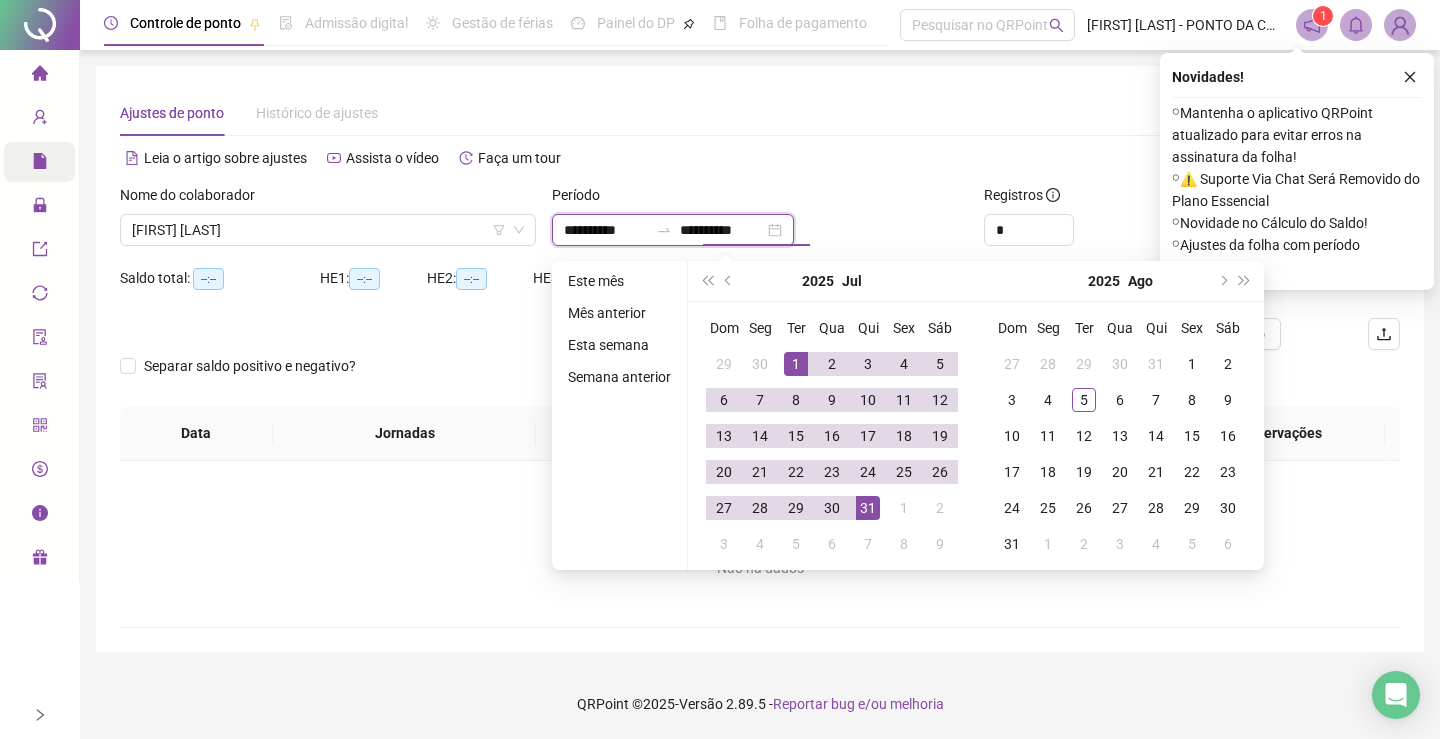 click on "**********" at bounding box center [722, 230] 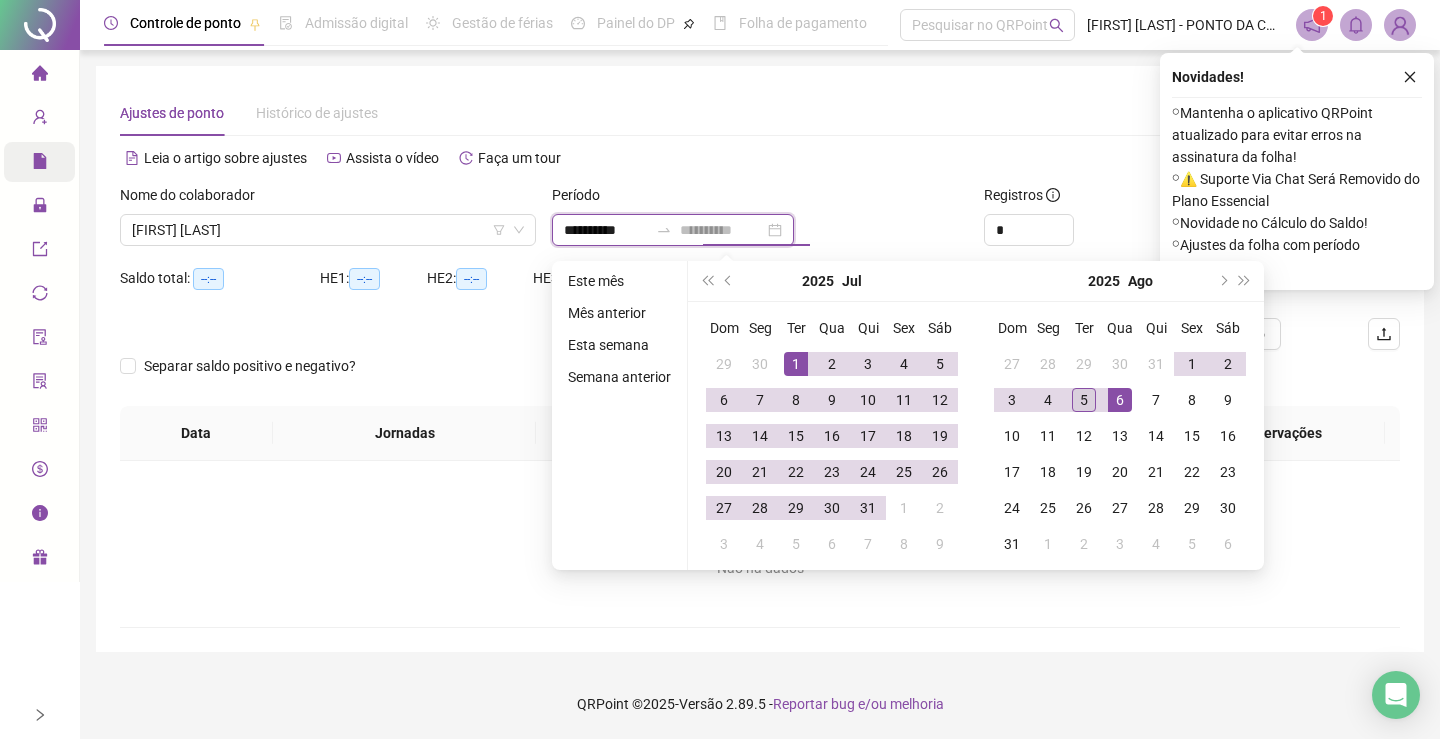 type on "**********" 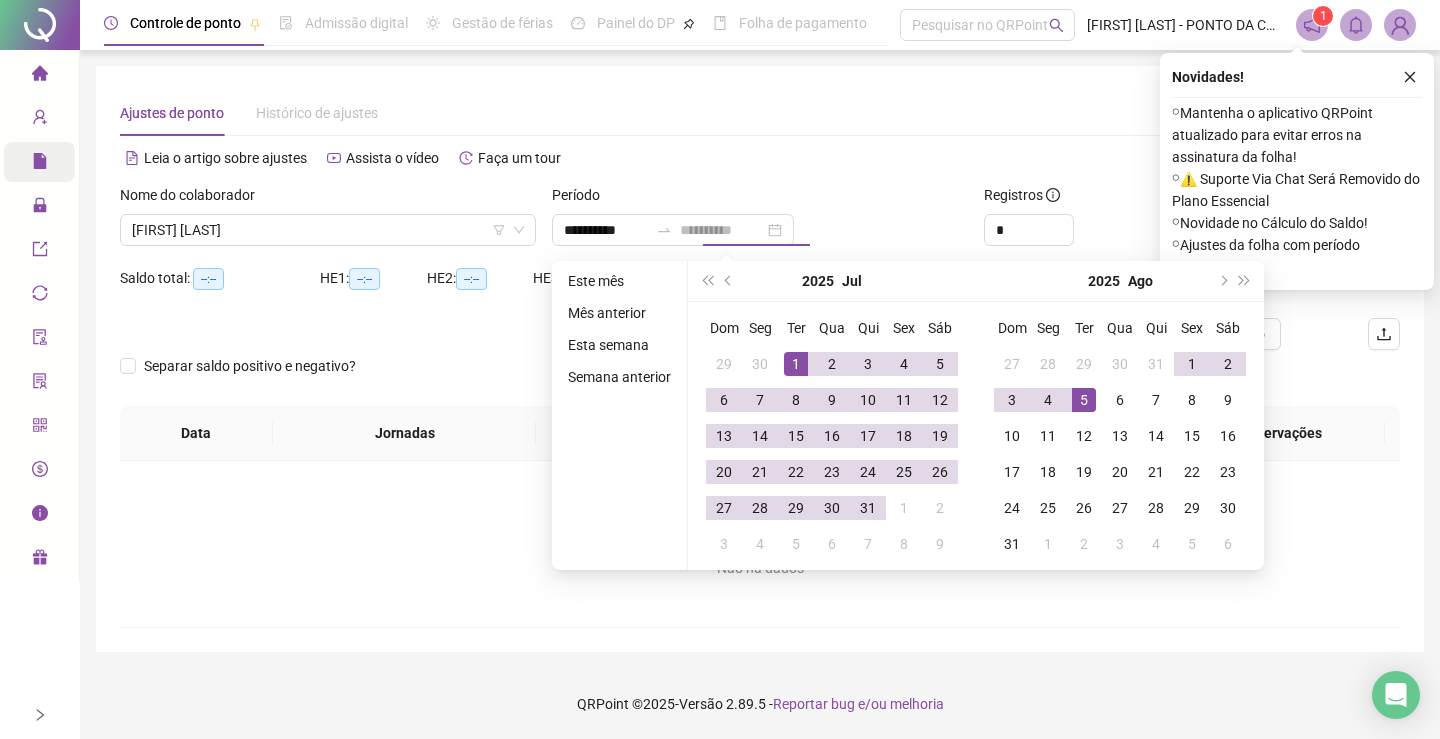 click on "5" at bounding box center (1084, 400) 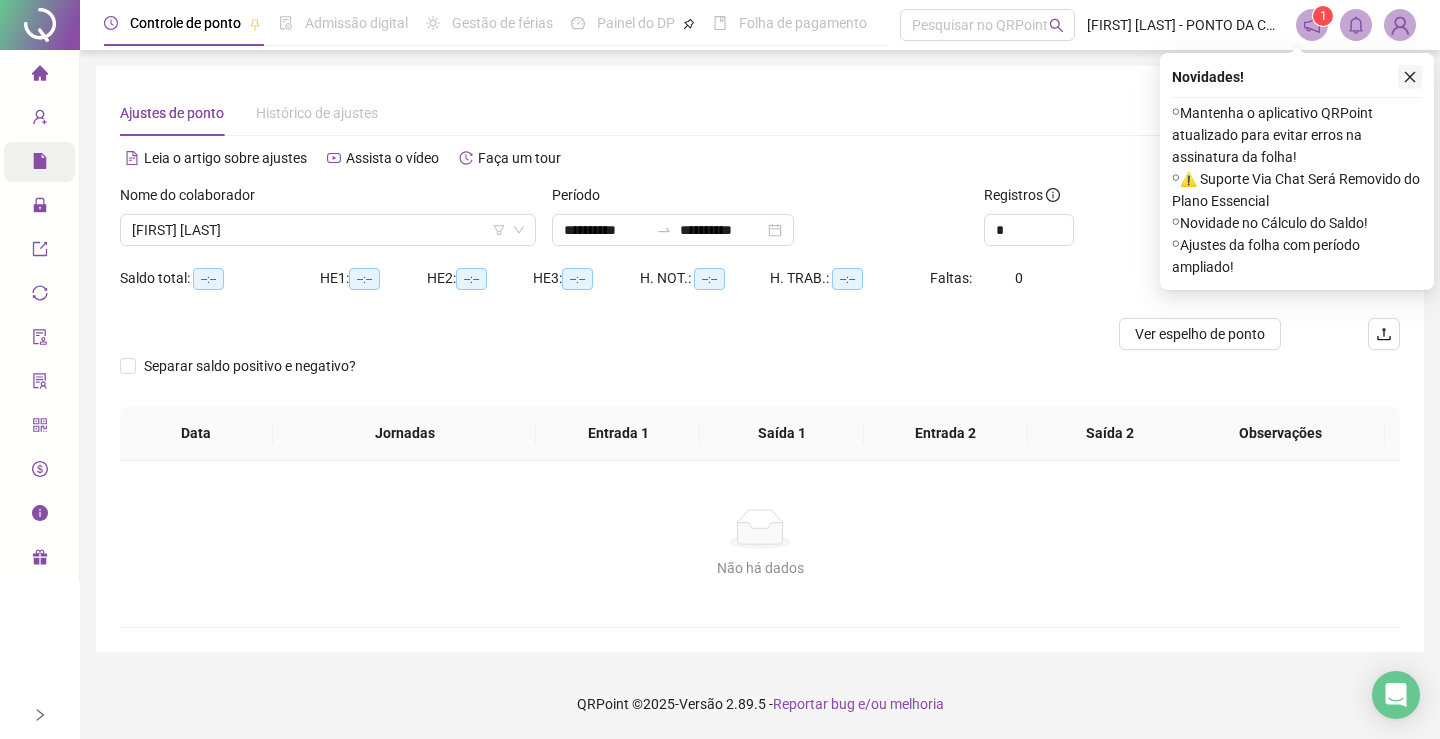 click 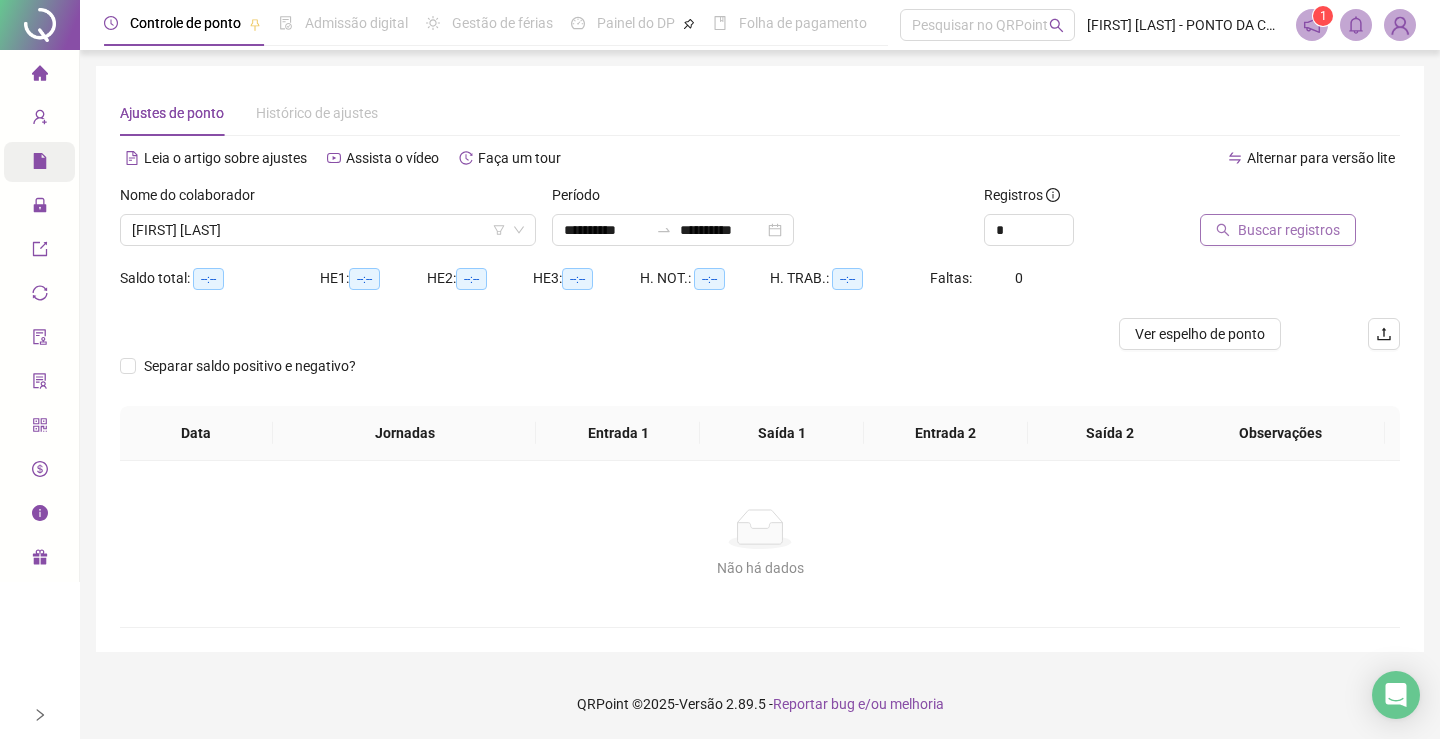 click on "Buscar registros" at bounding box center [1289, 230] 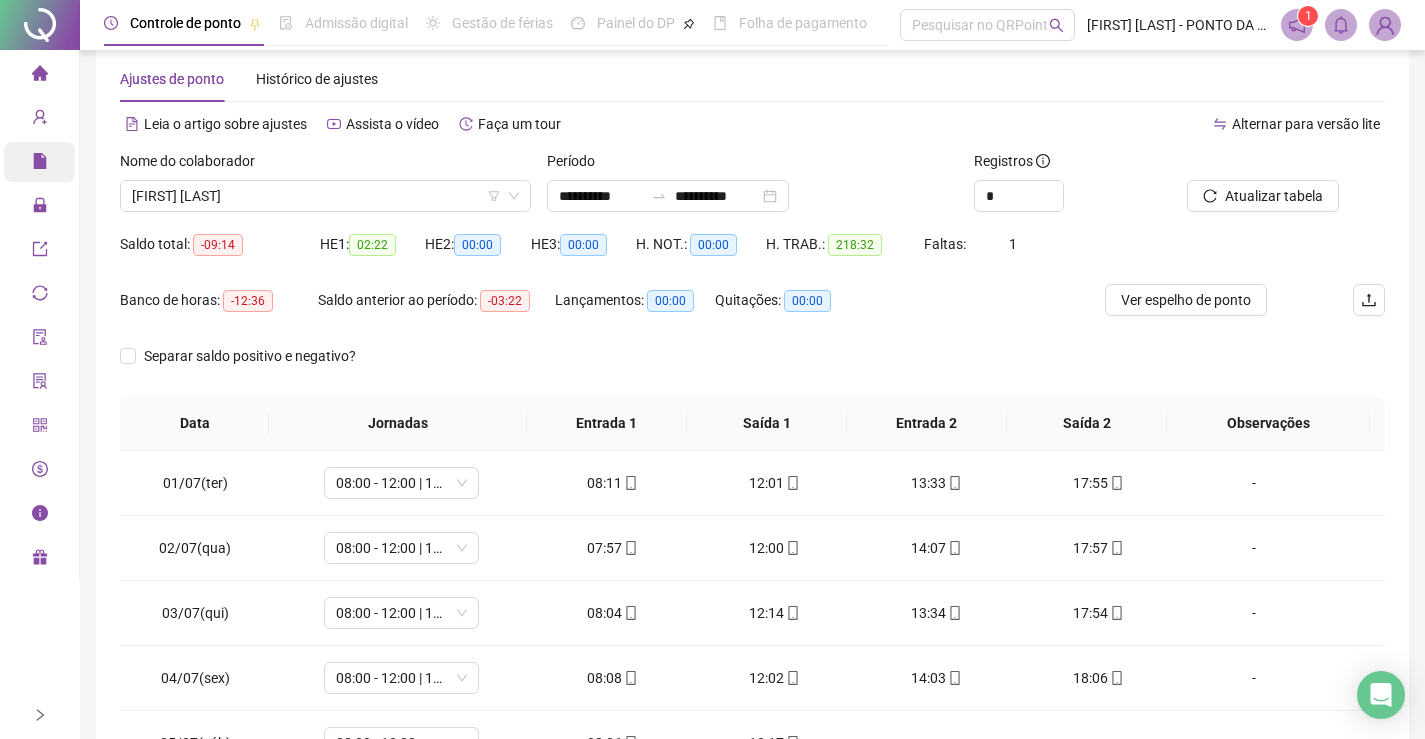 scroll, scrollTop: 100, scrollLeft: 0, axis: vertical 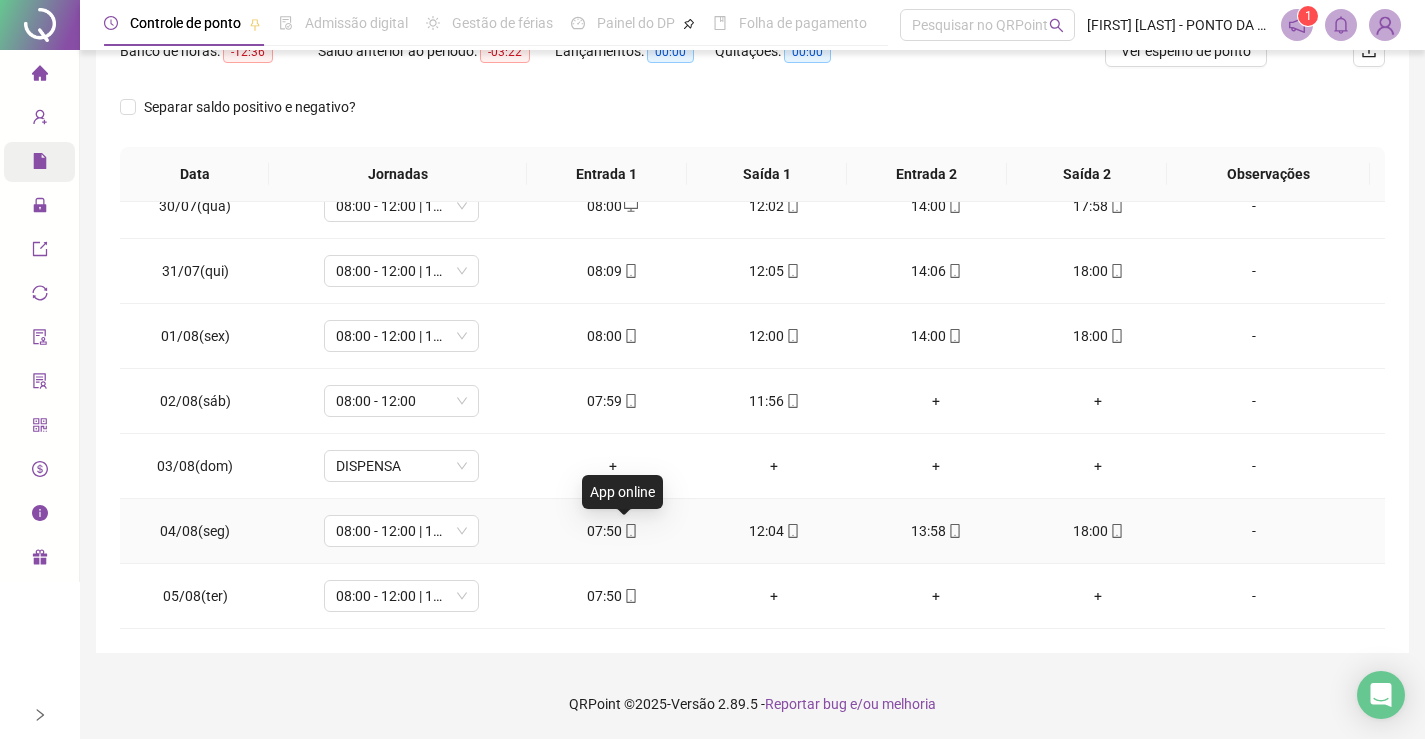 click 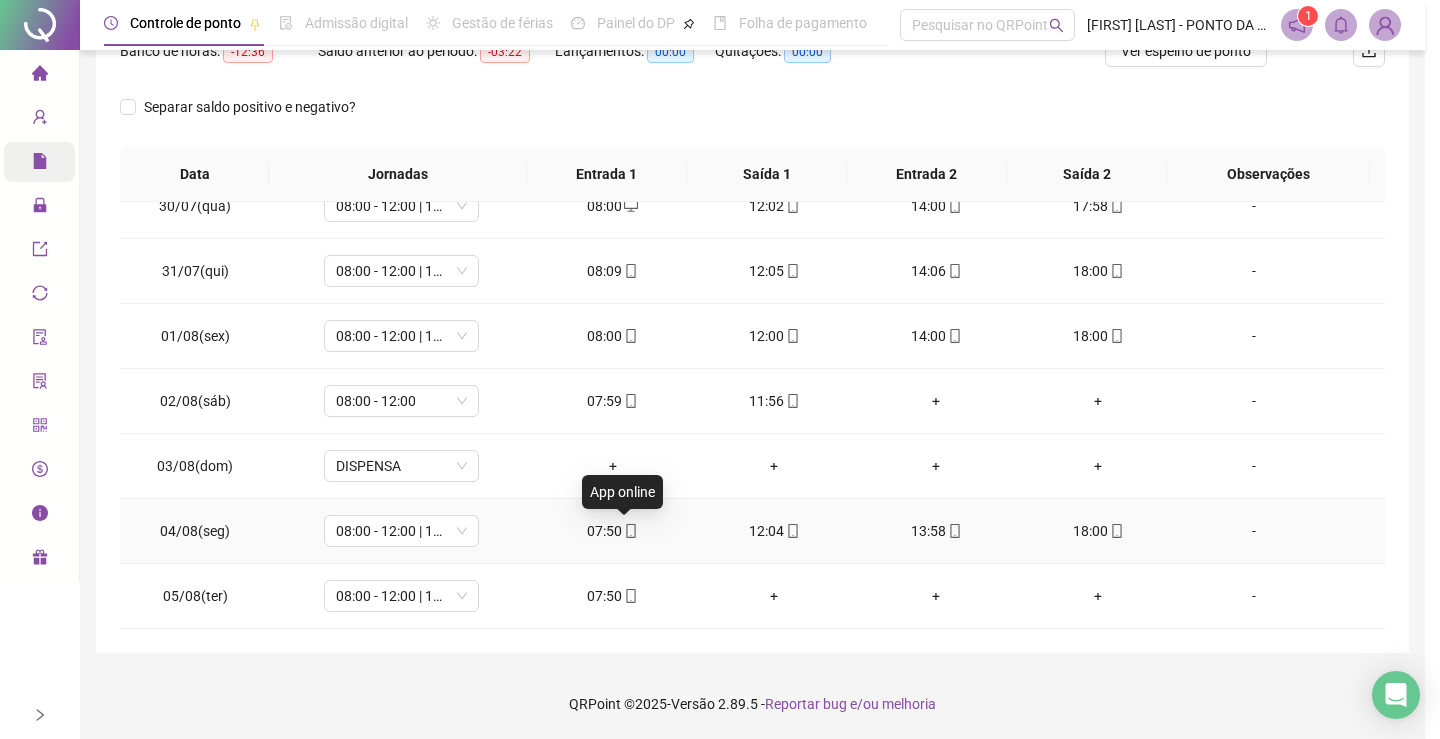 type on "**********" 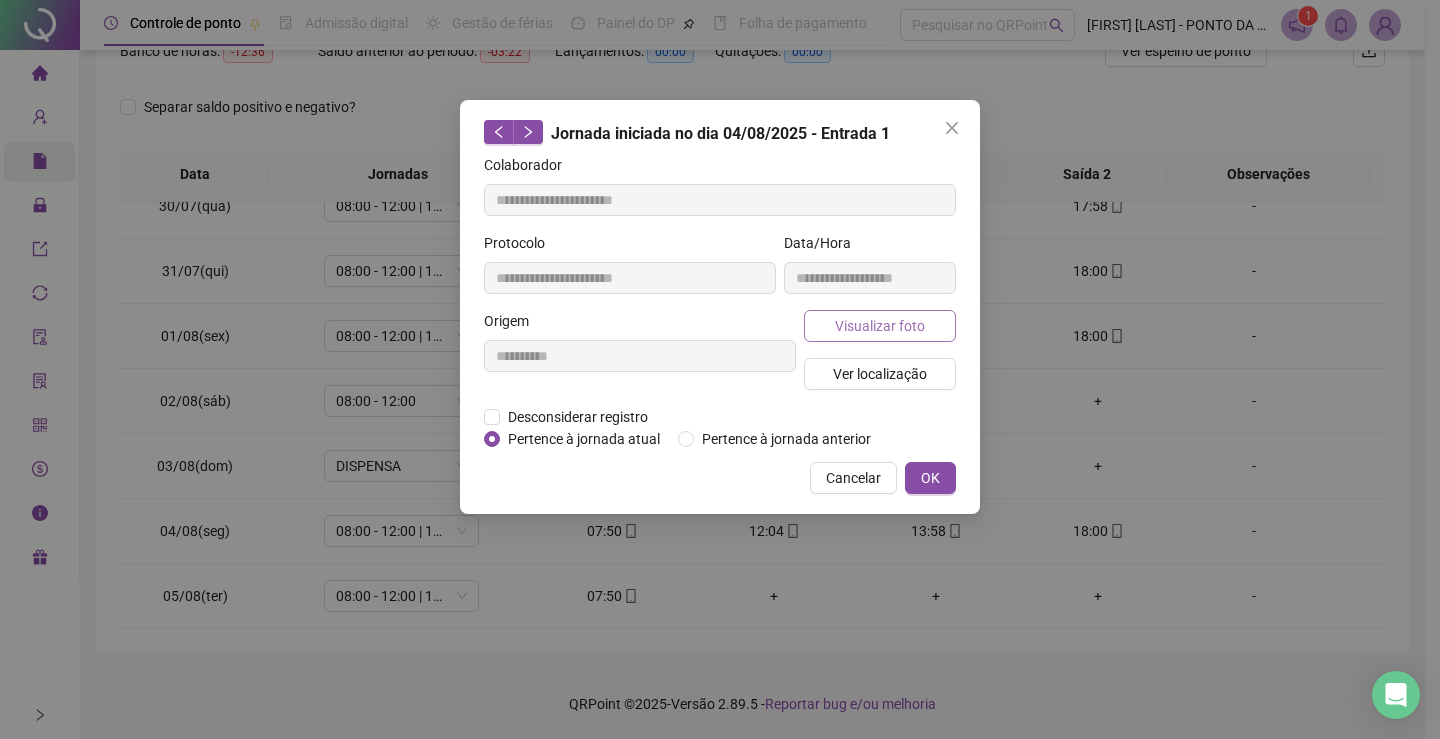 click on "Visualizar foto" at bounding box center [880, 326] 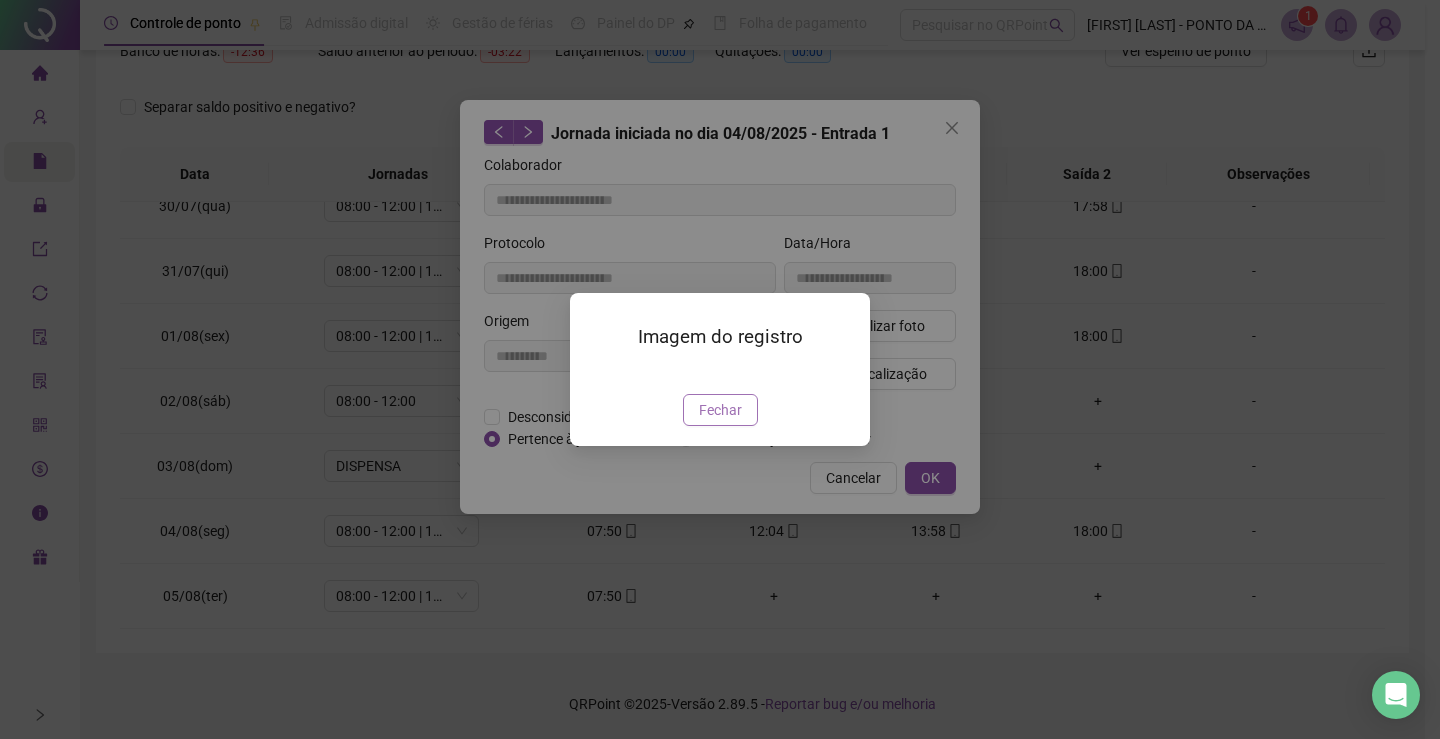 click on "Fechar" at bounding box center [720, 410] 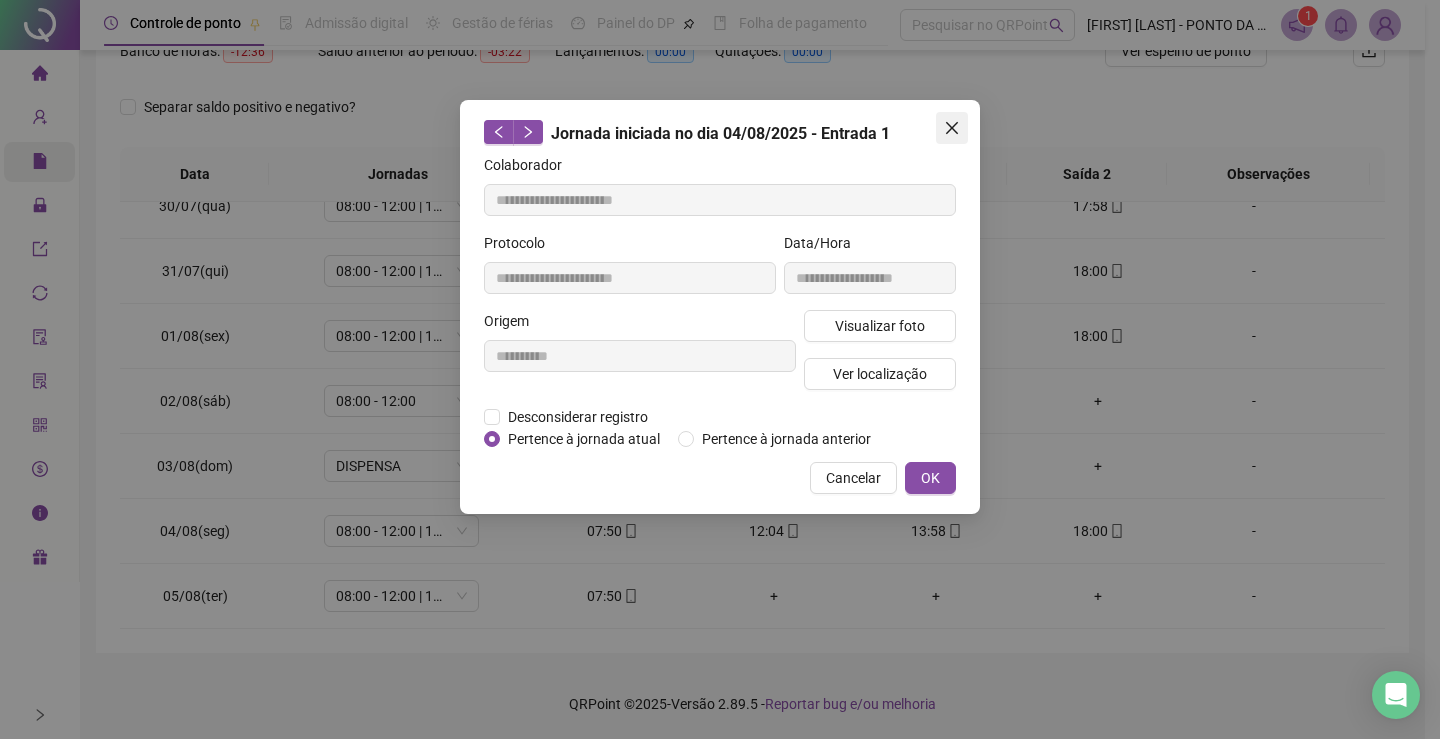 click at bounding box center [952, 128] 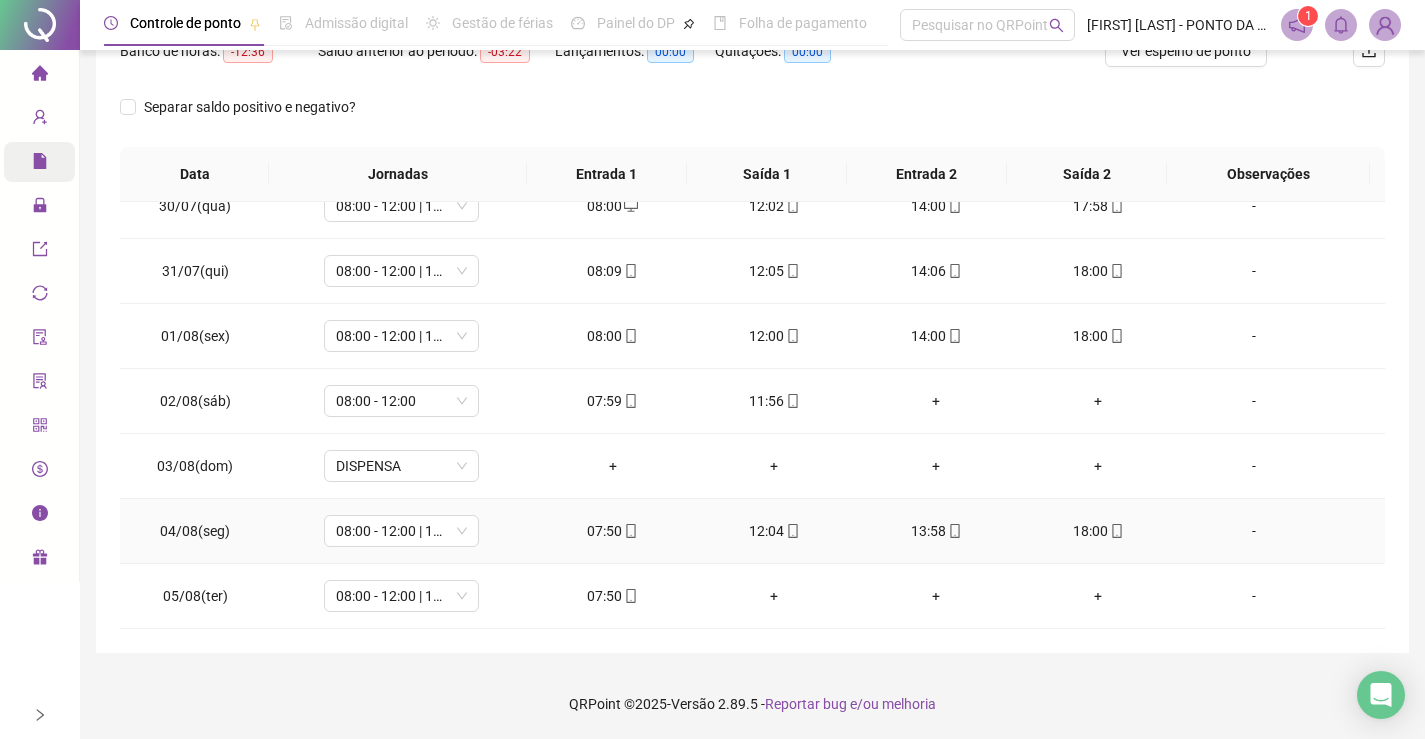 click 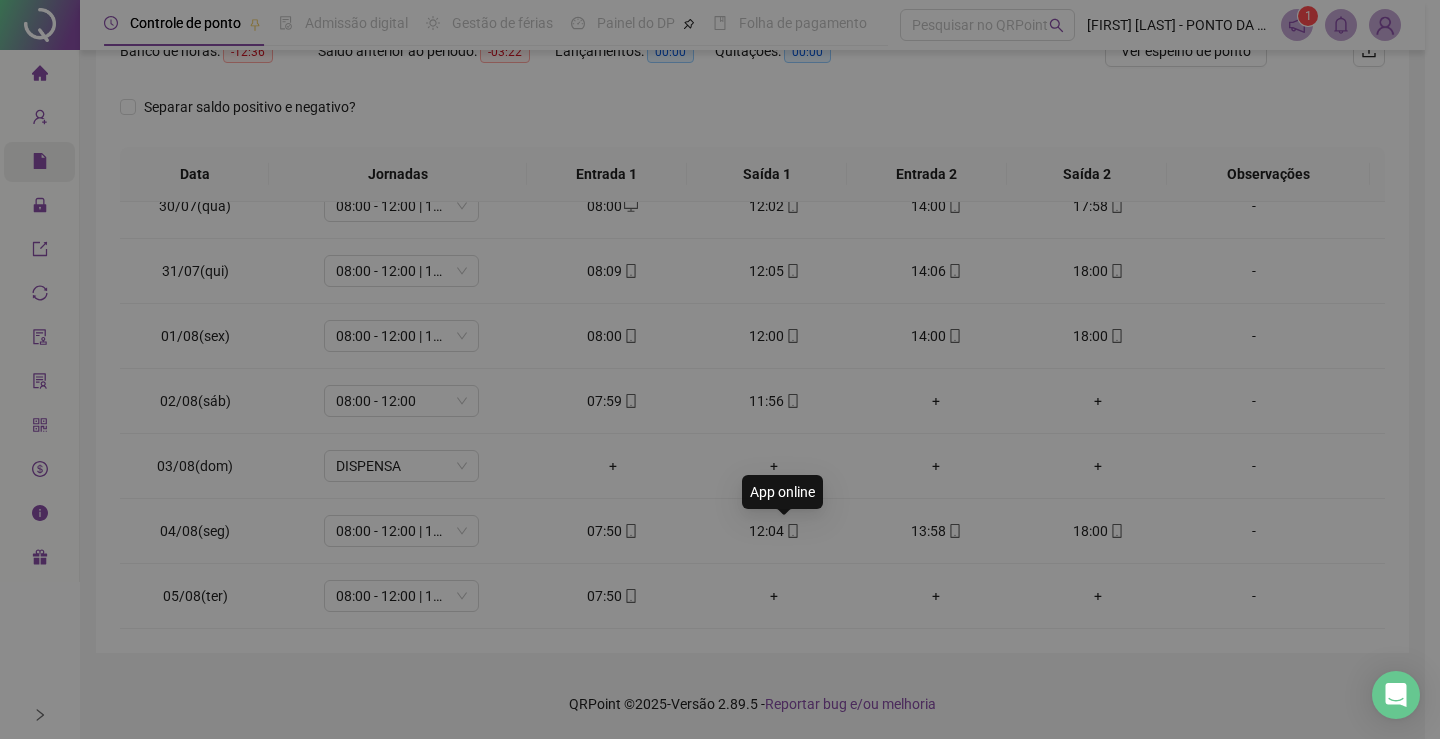 type on "**********" 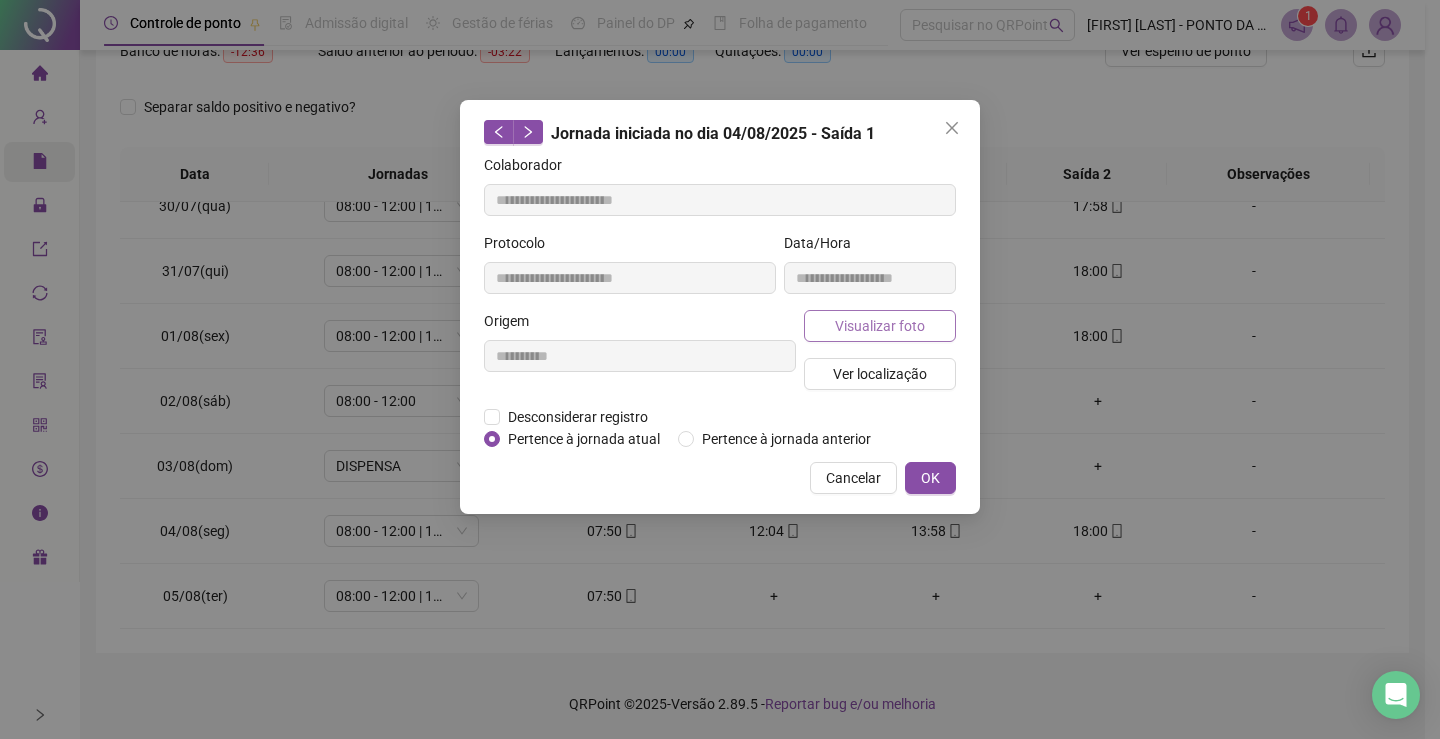 click on "Visualizar foto" at bounding box center (880, 326) 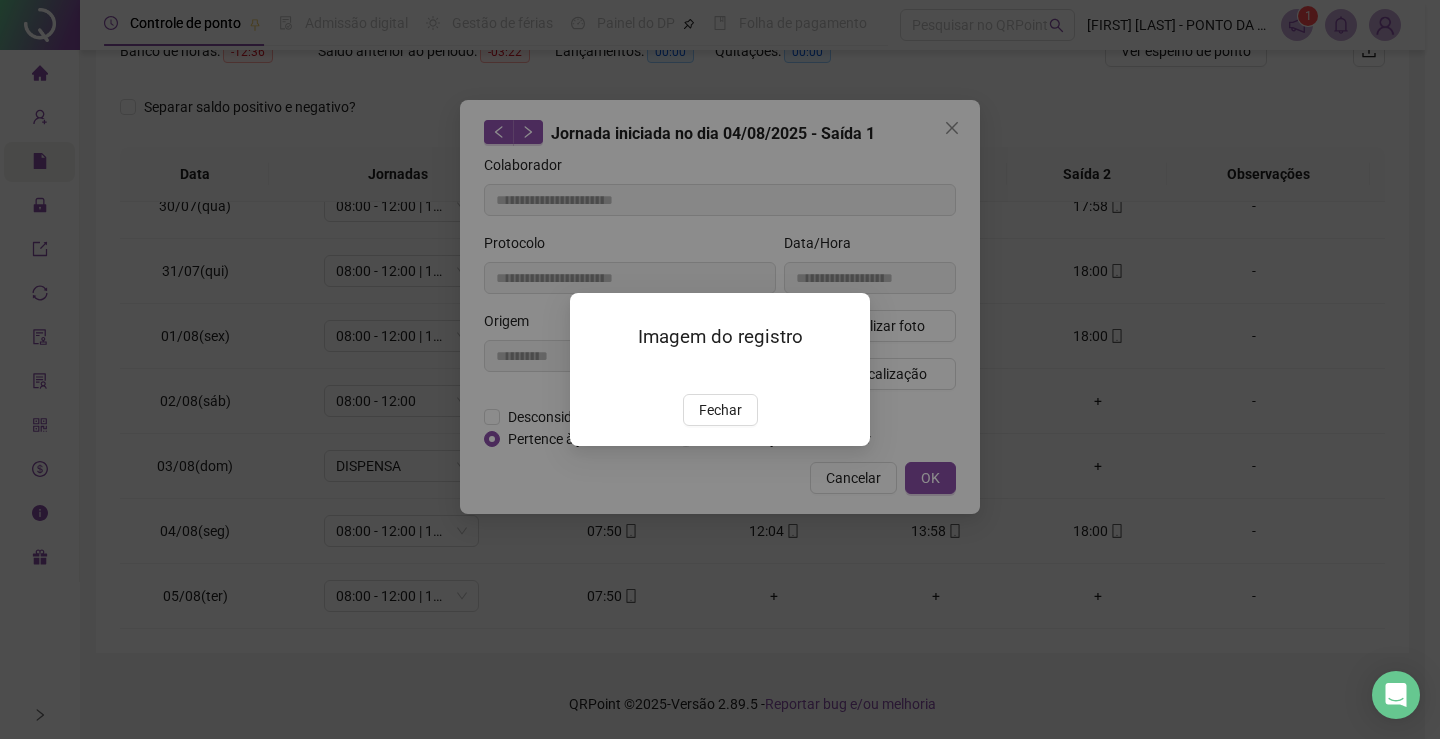 drag, startPoint x: 719, startPoint y: 520, endPoint x: 746, endPoint y: 518, distance: 27.073973 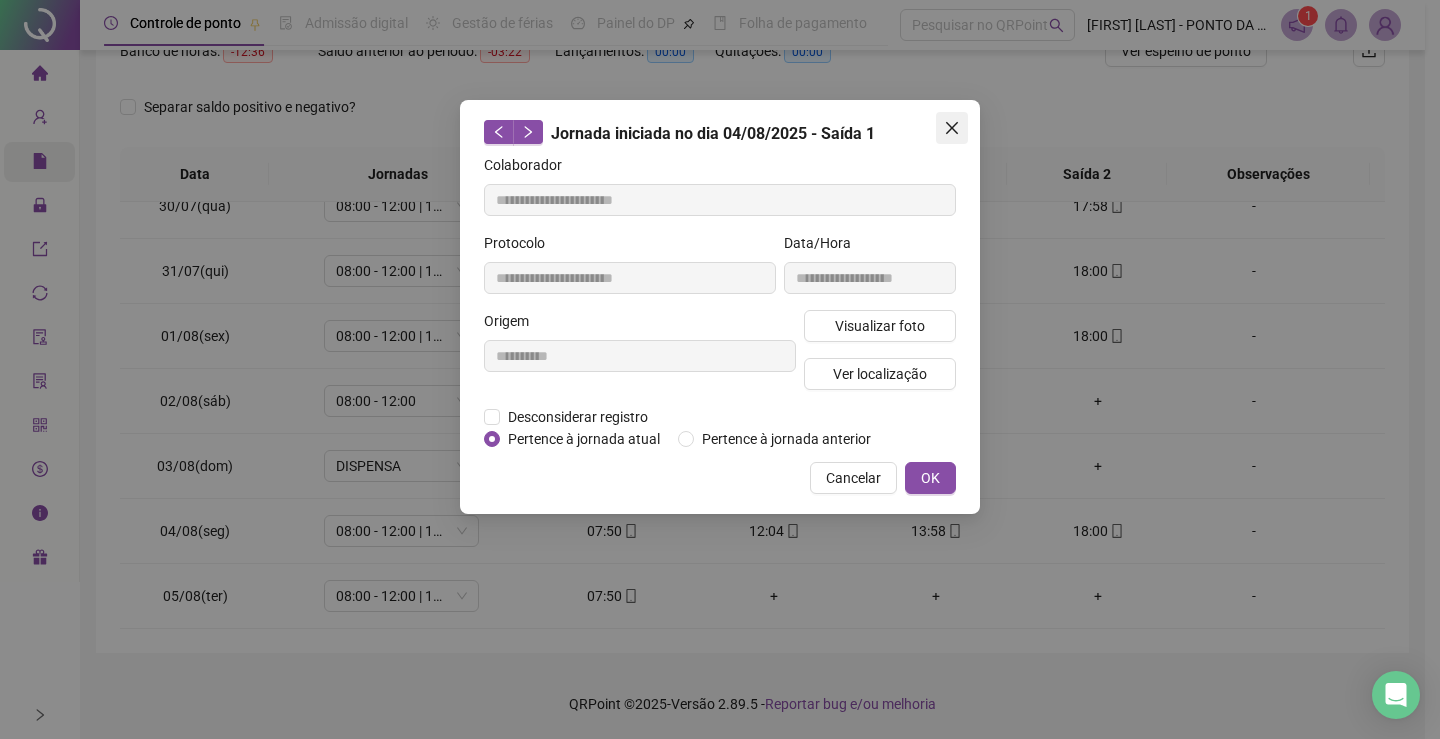 click 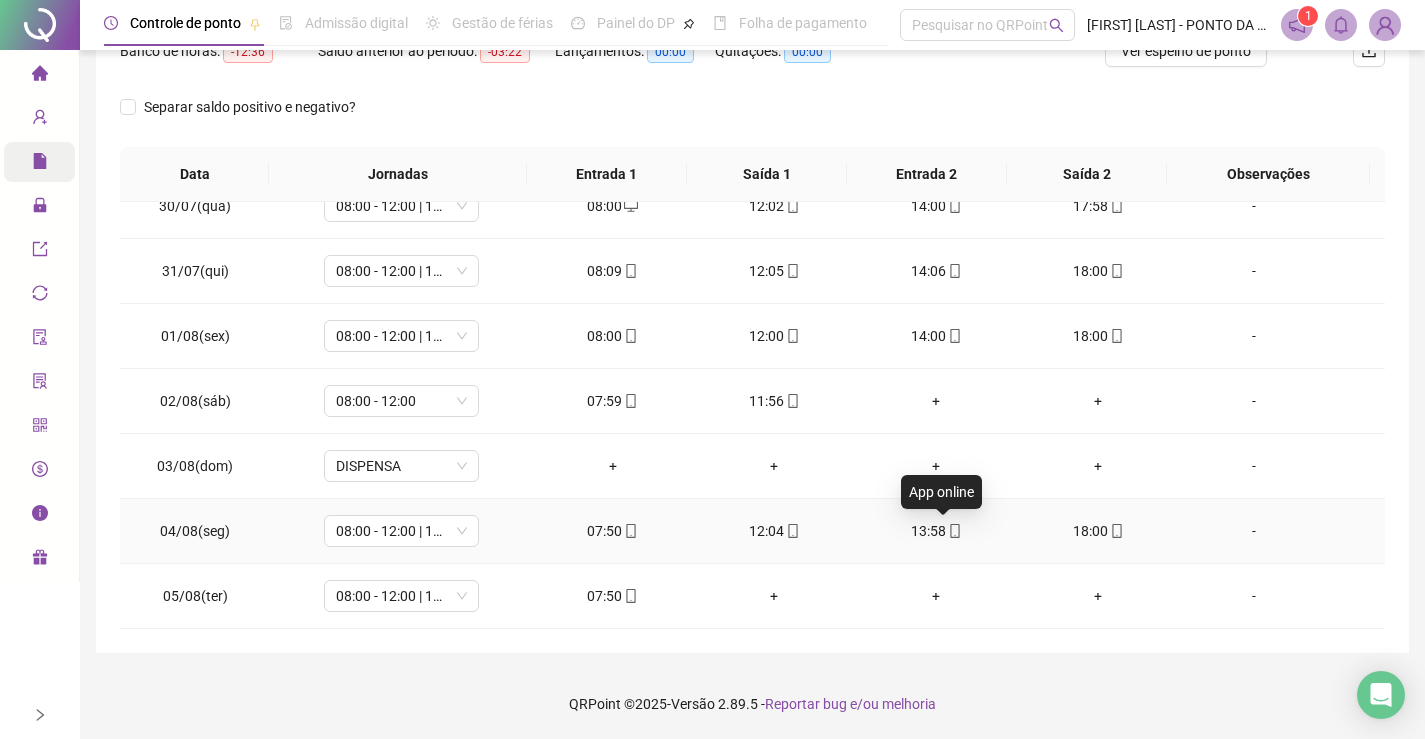 click 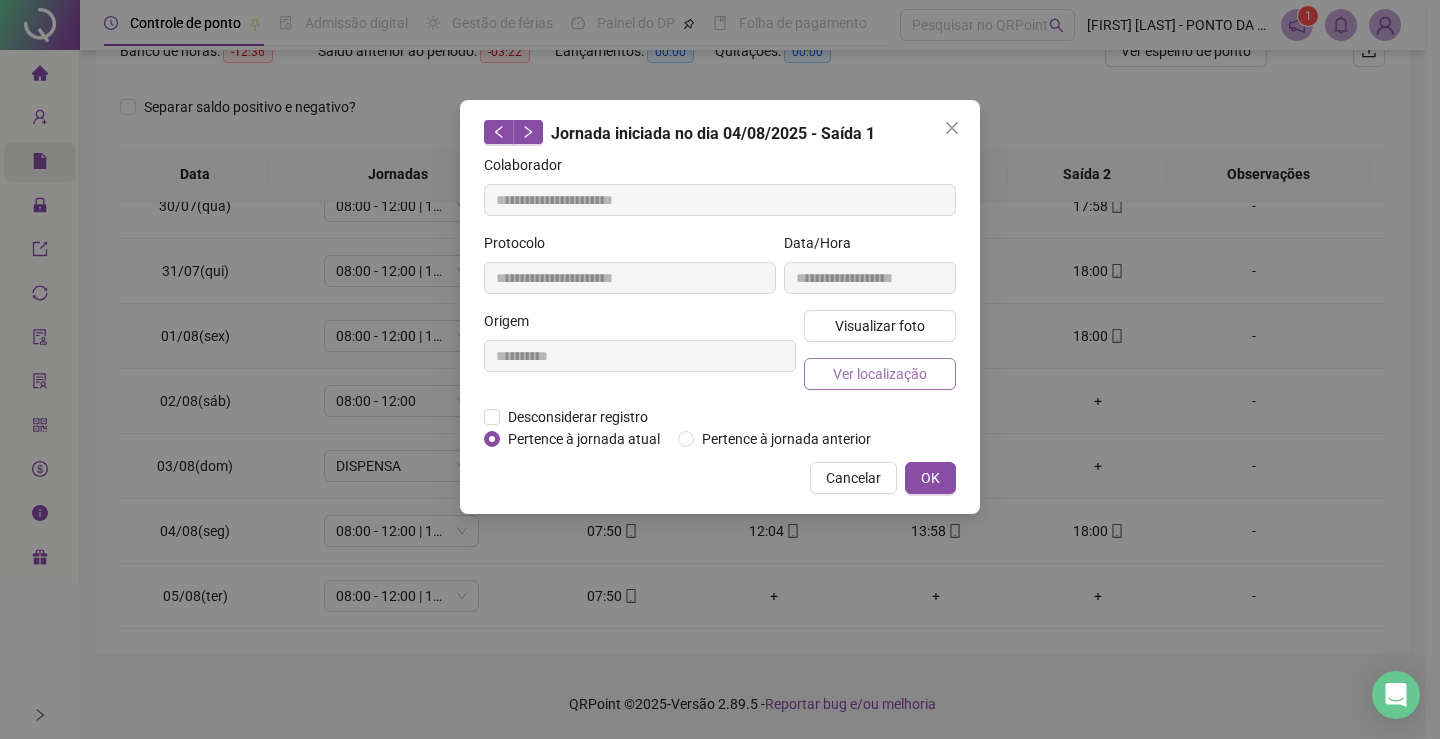 type on "**********" 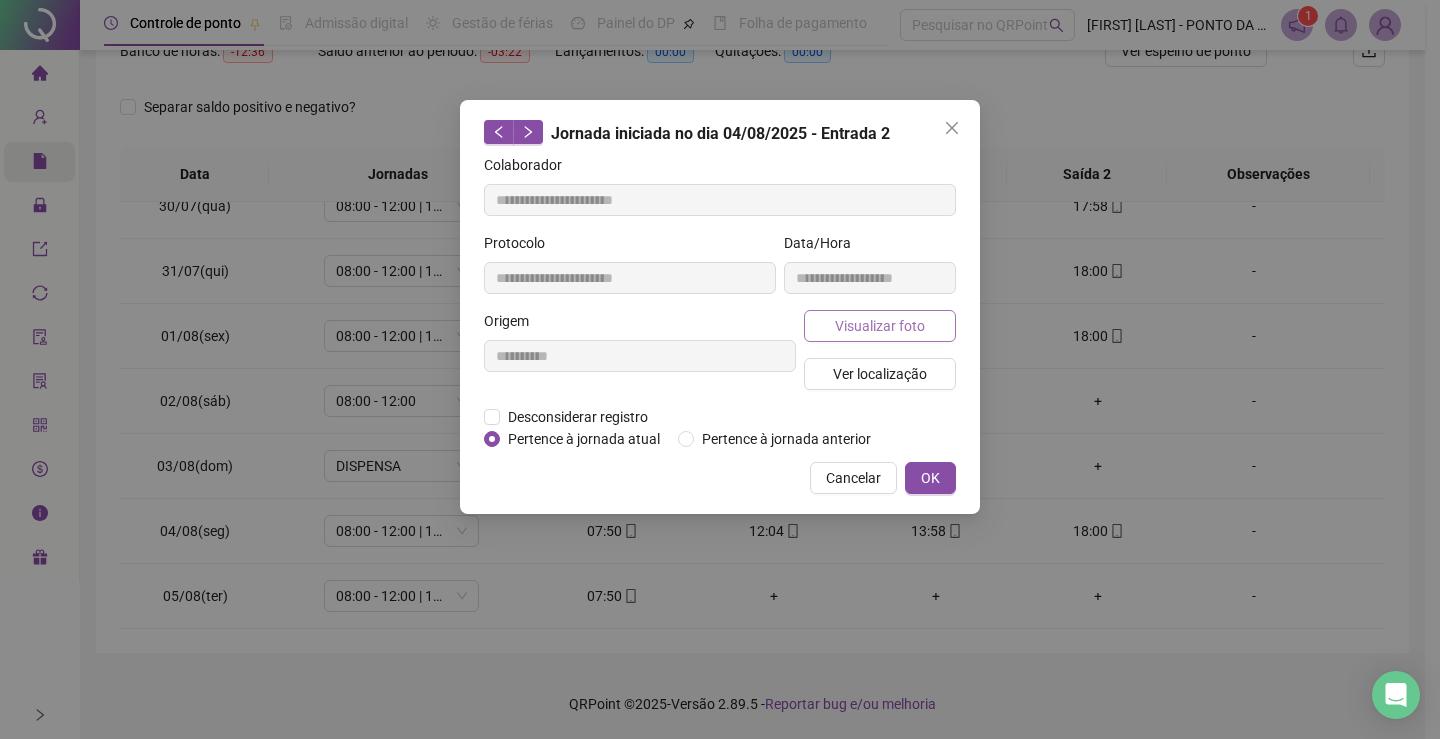 click on "Visualizar foto" at bounding box center [880, 326] 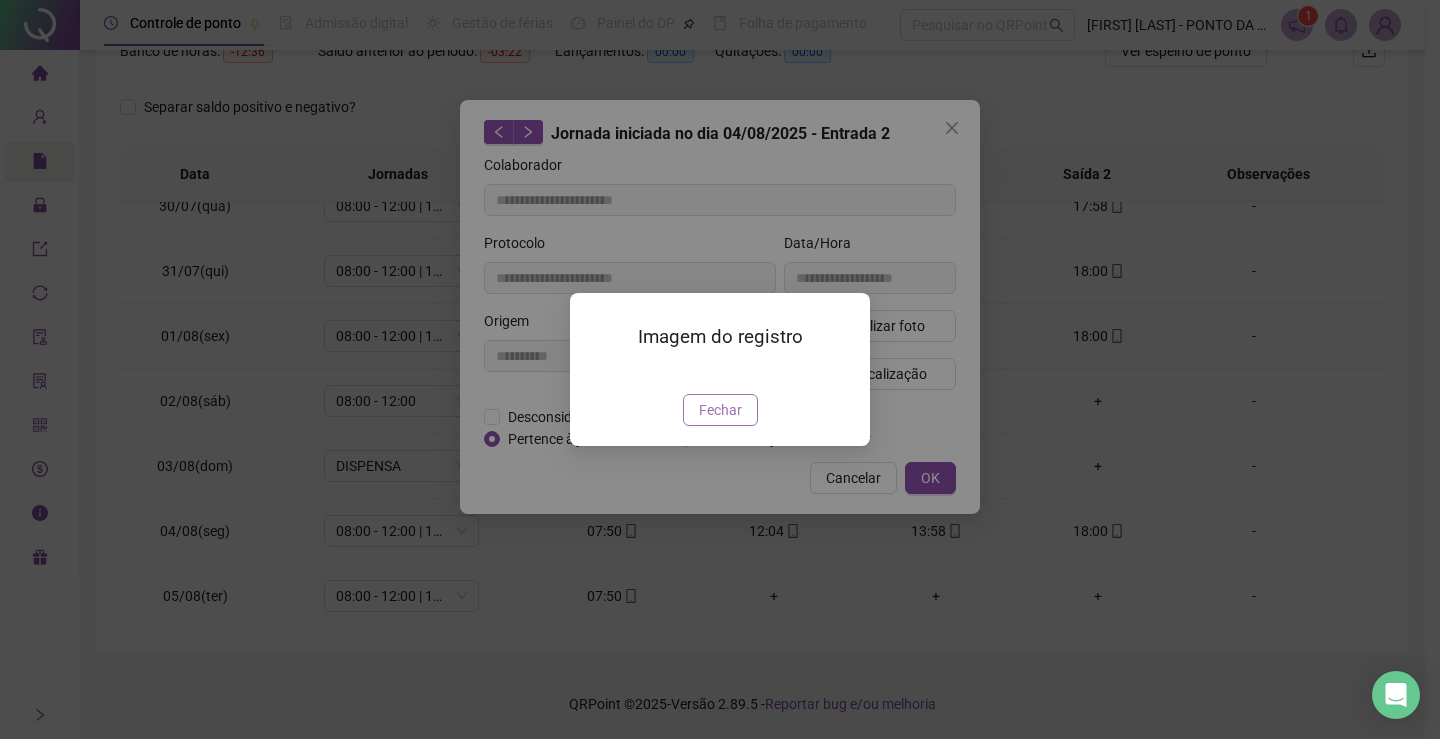 click on "Fechar" at bounding box center (720, 410) 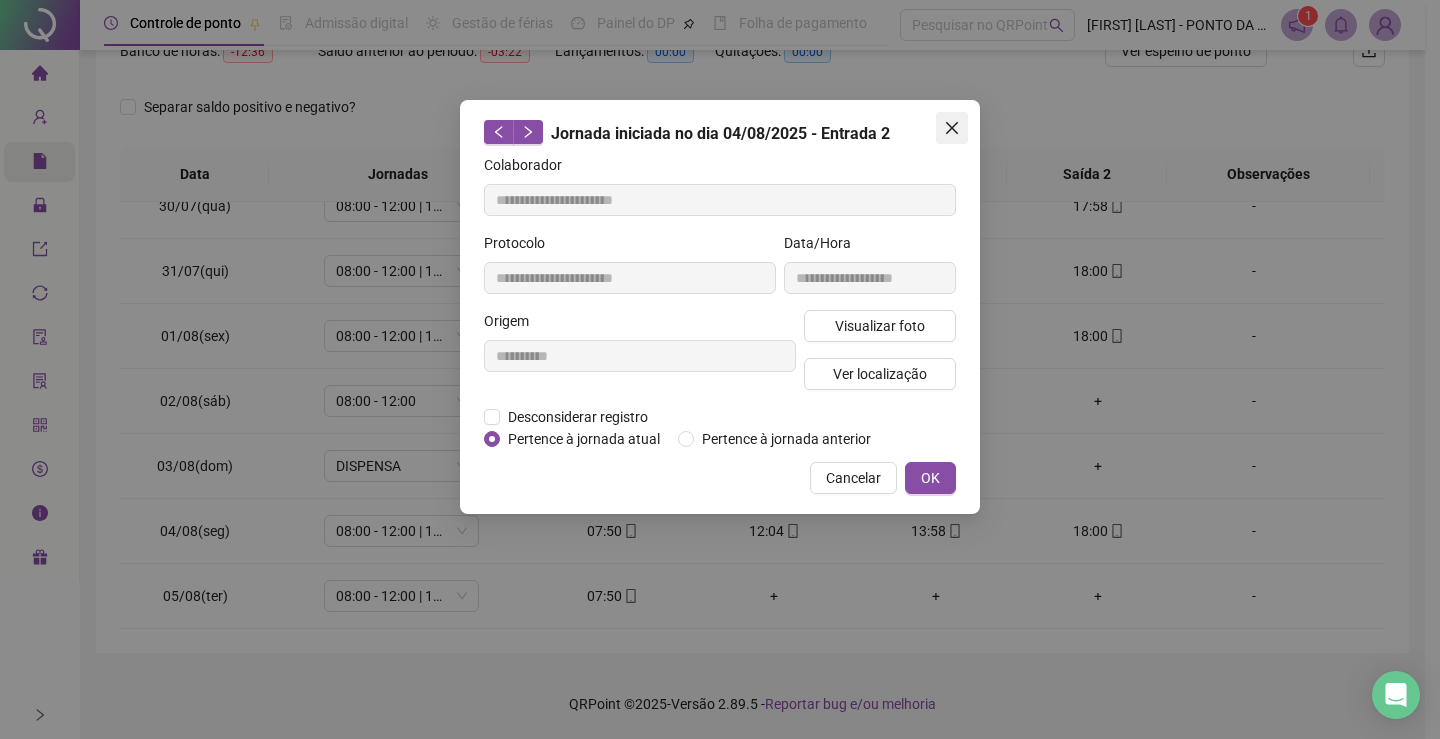 click 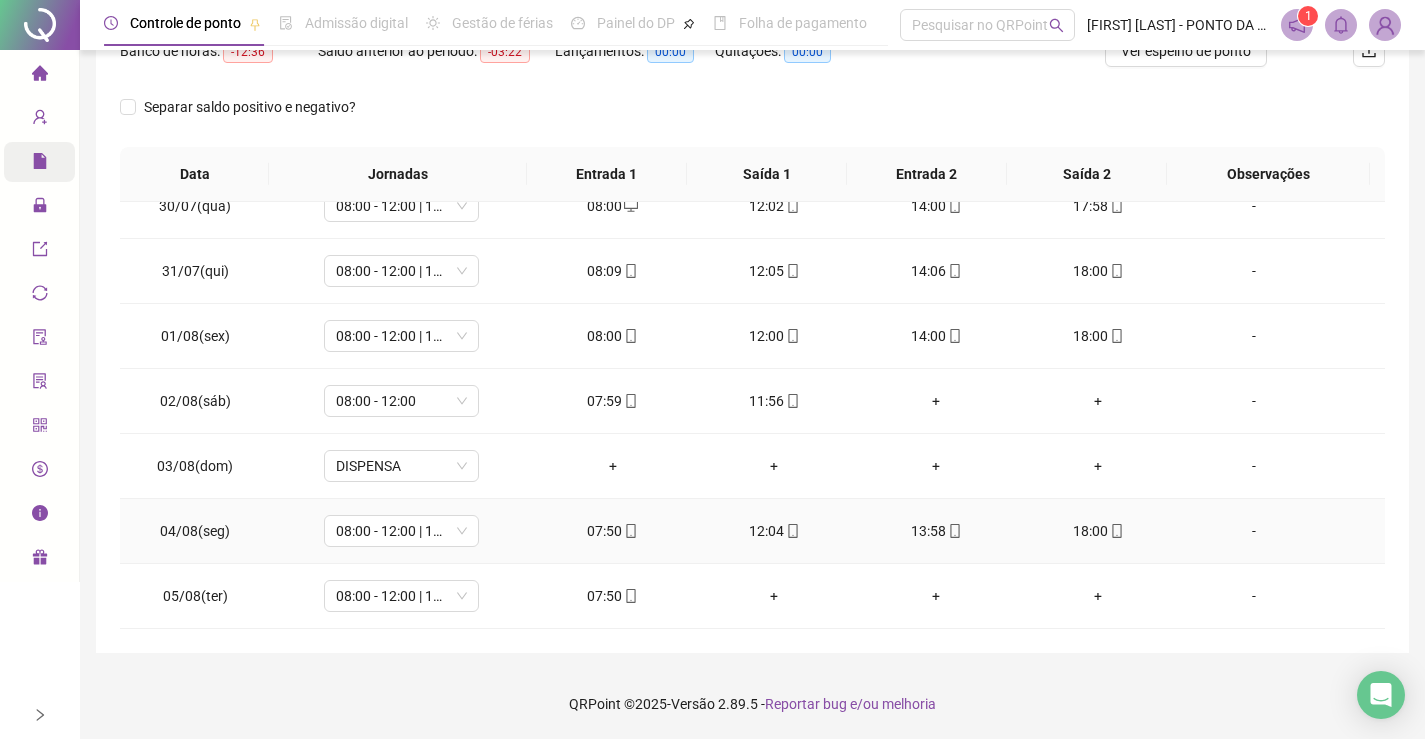 click at bounding box center [1116, 531] 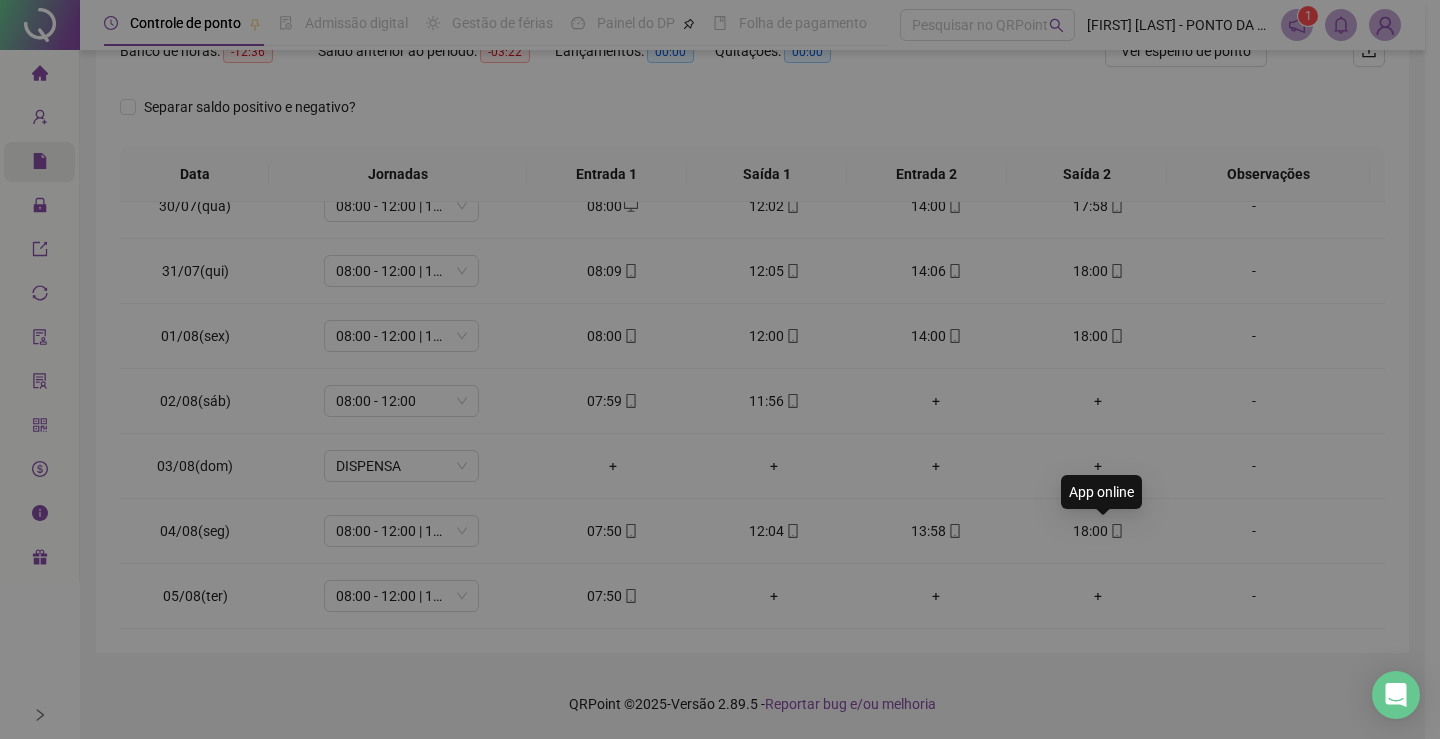 type on "**********" 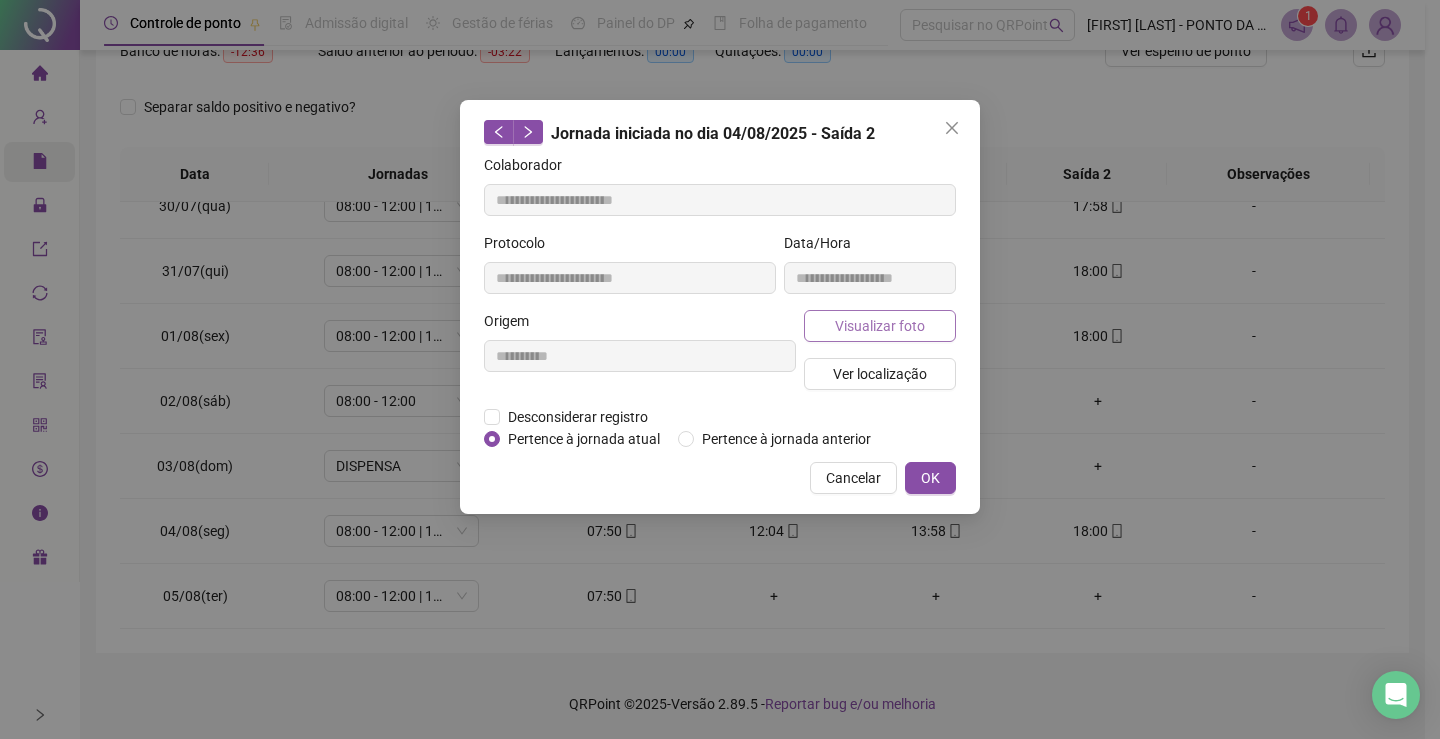 click on "Visualizar foto" at bounding box center (880, 326) 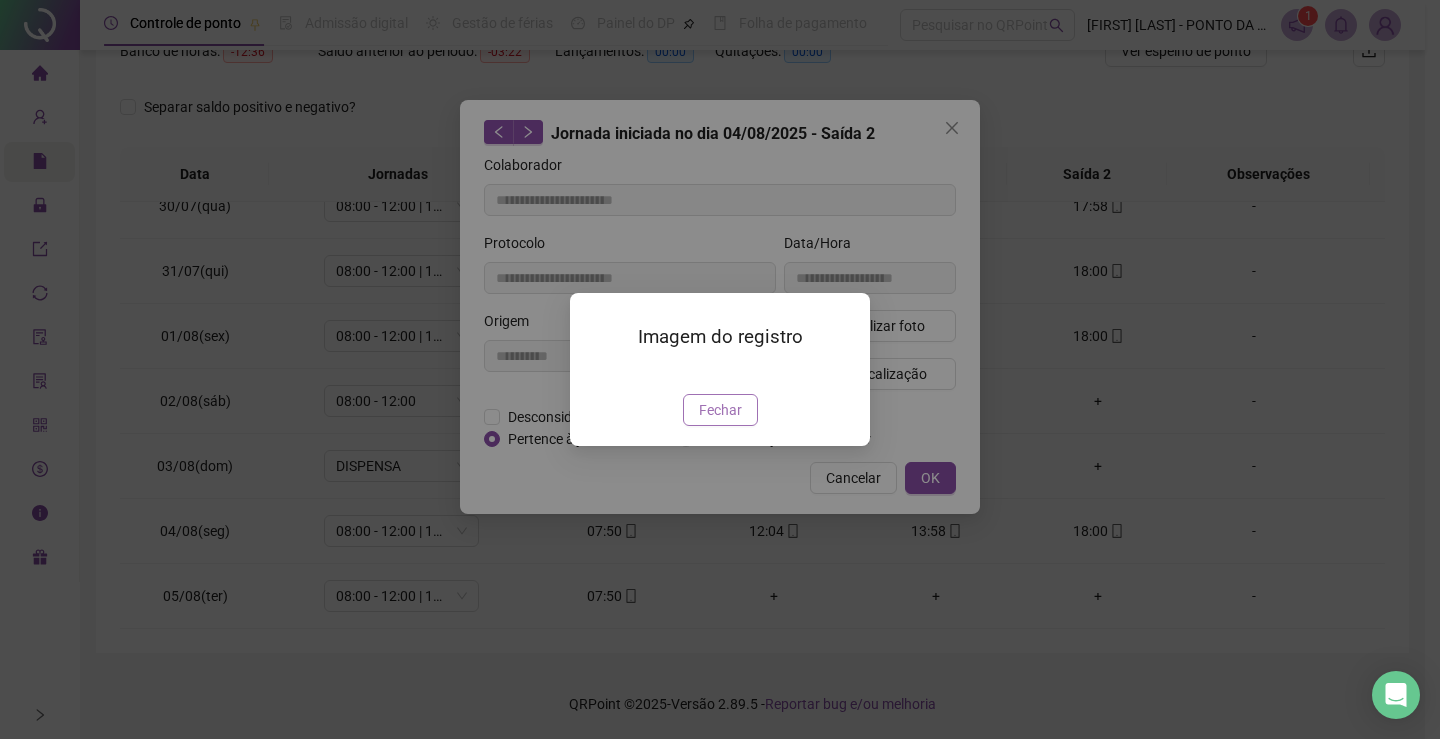 click on "Fechar" at bounding box center (720, 410) 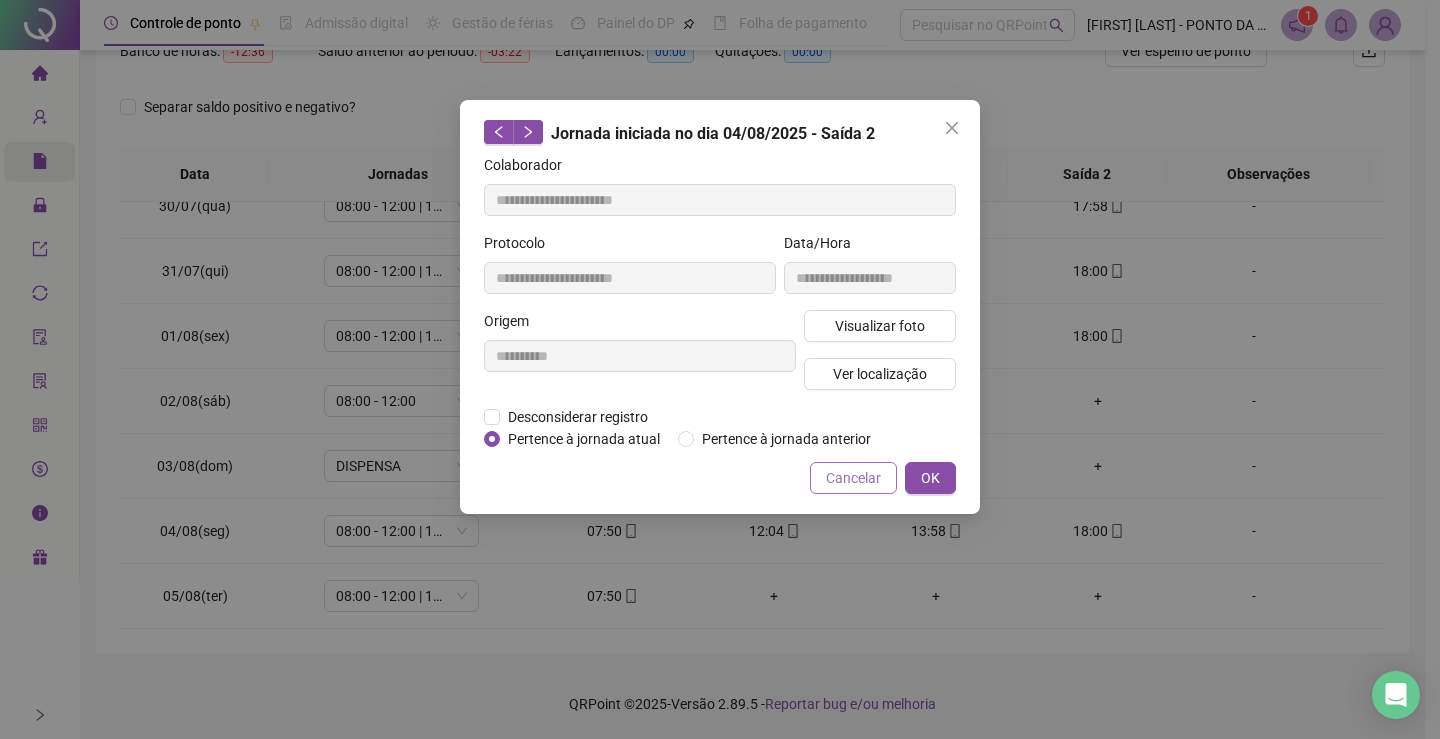 click on "Cancelar" at bounding box center [853, 478] 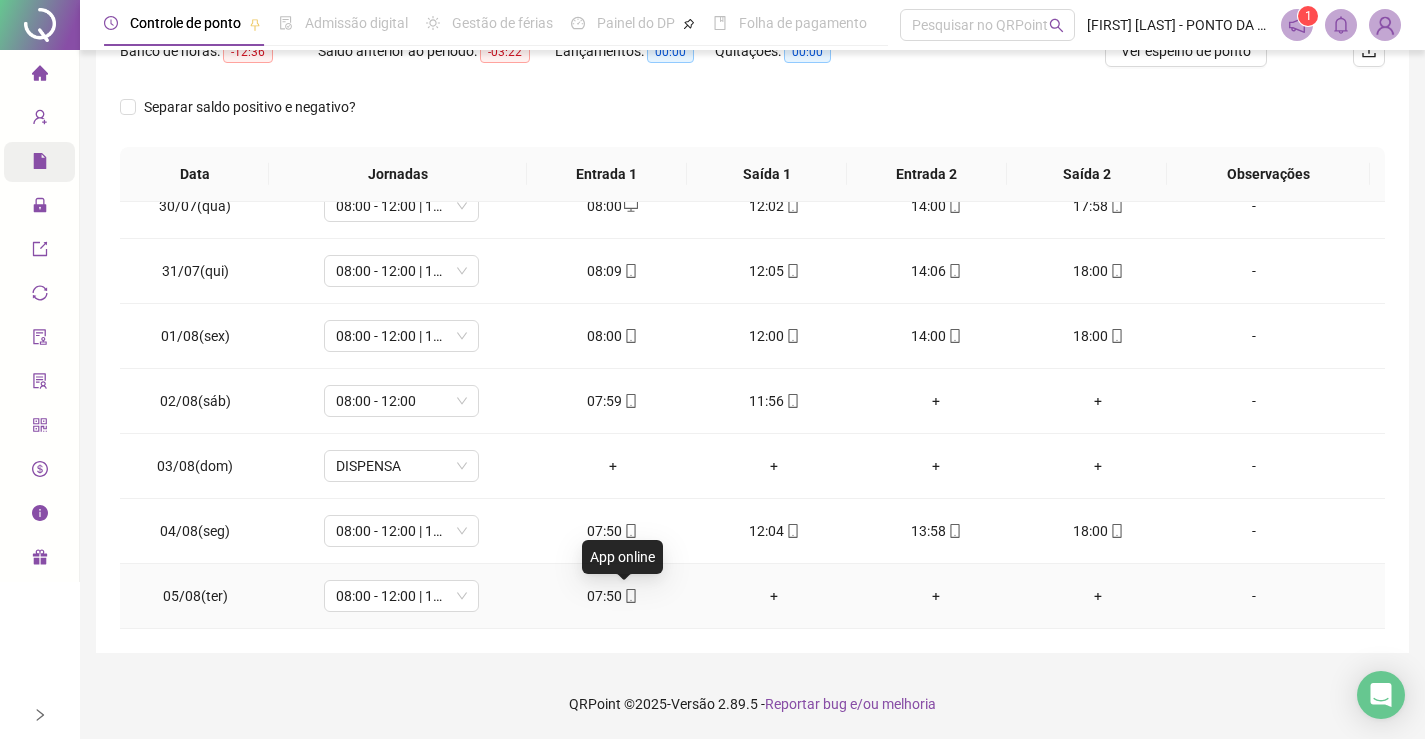 click 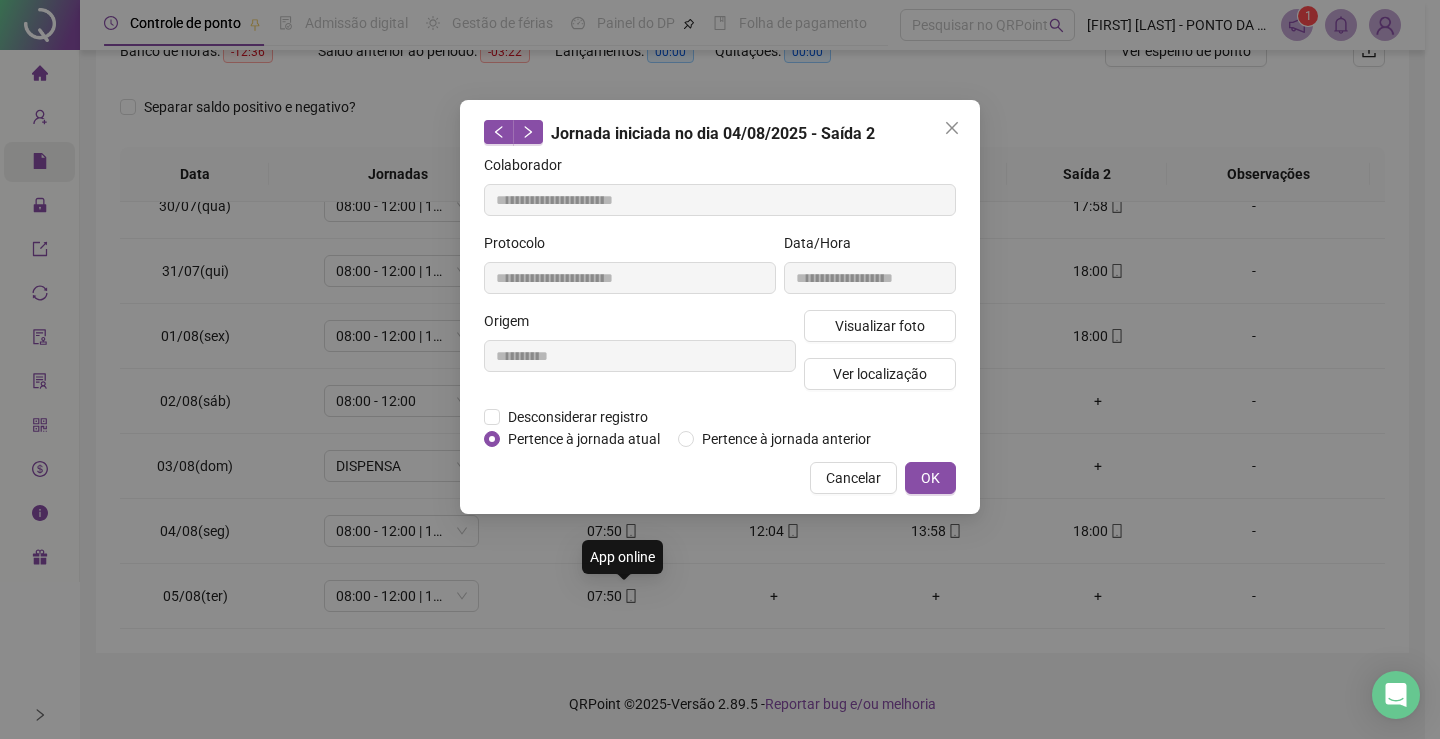 type on "**********" 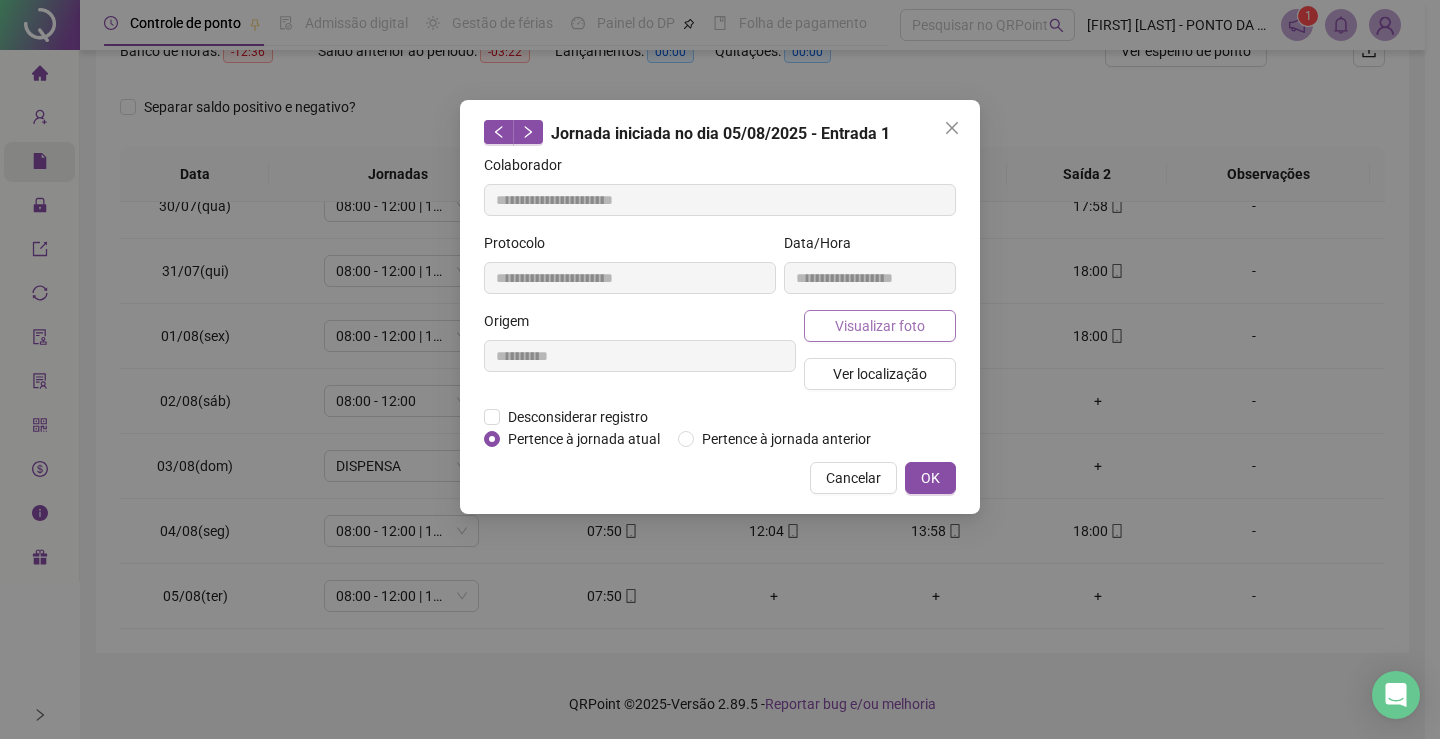 click on "Visualizar foto" at bounding box center [880, 326] 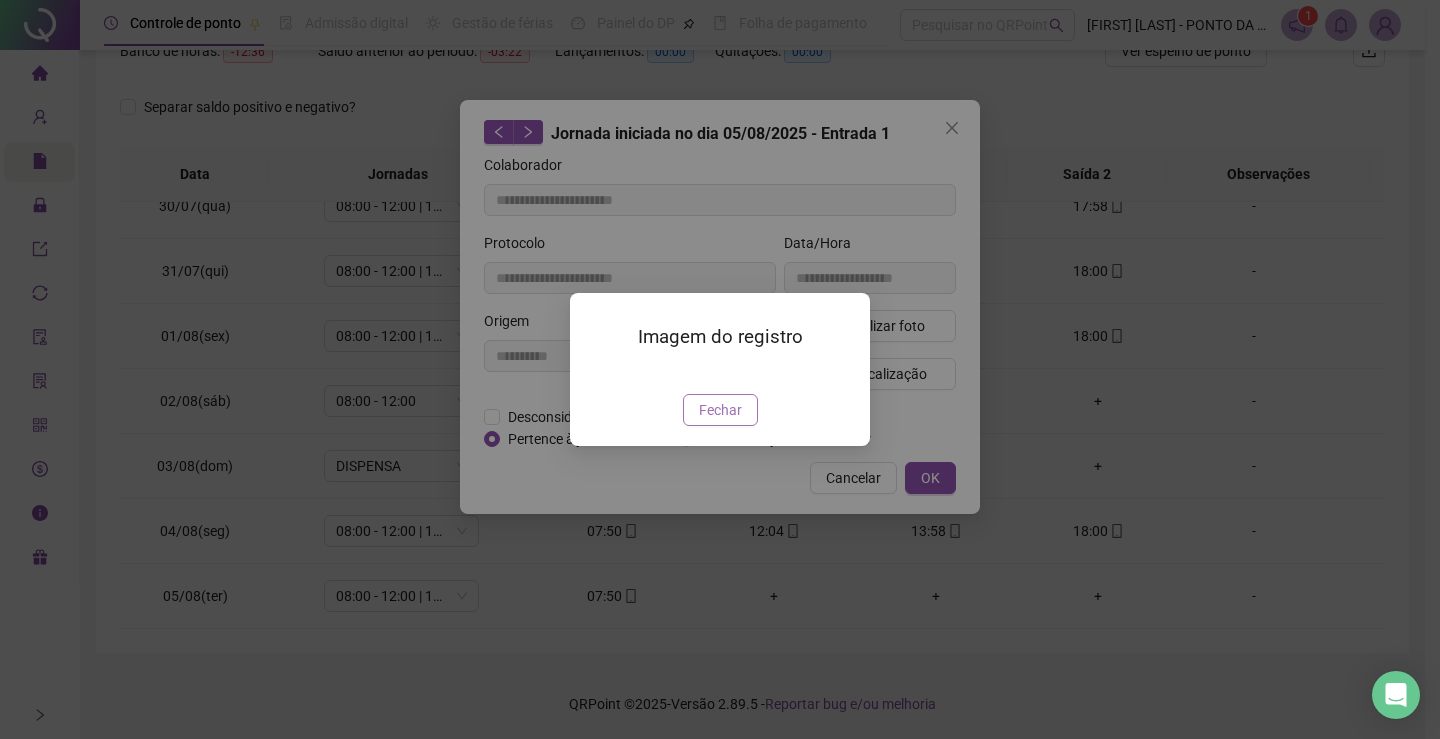 click on "Fechar" at bounding box center [720, 410] 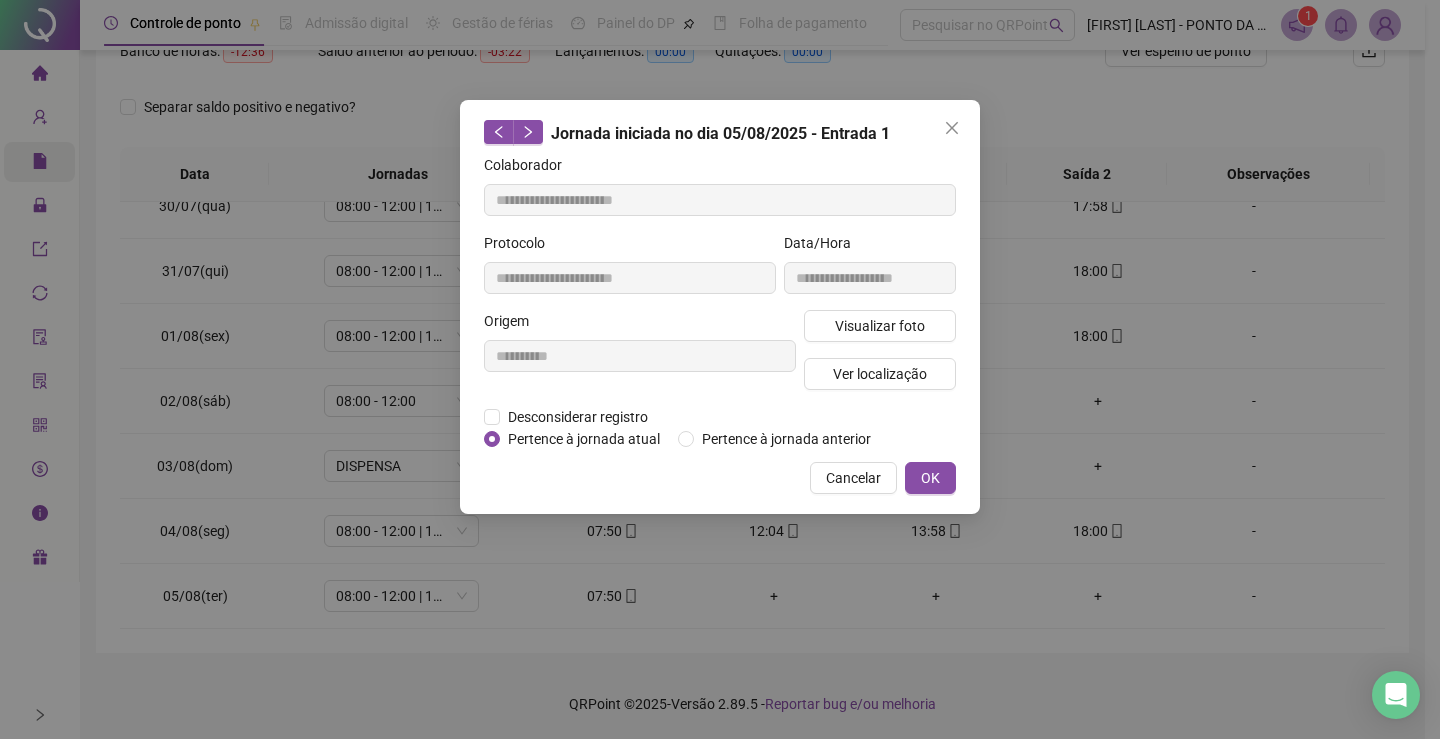 click on "Cancelar" at bounding box center (853, 478) 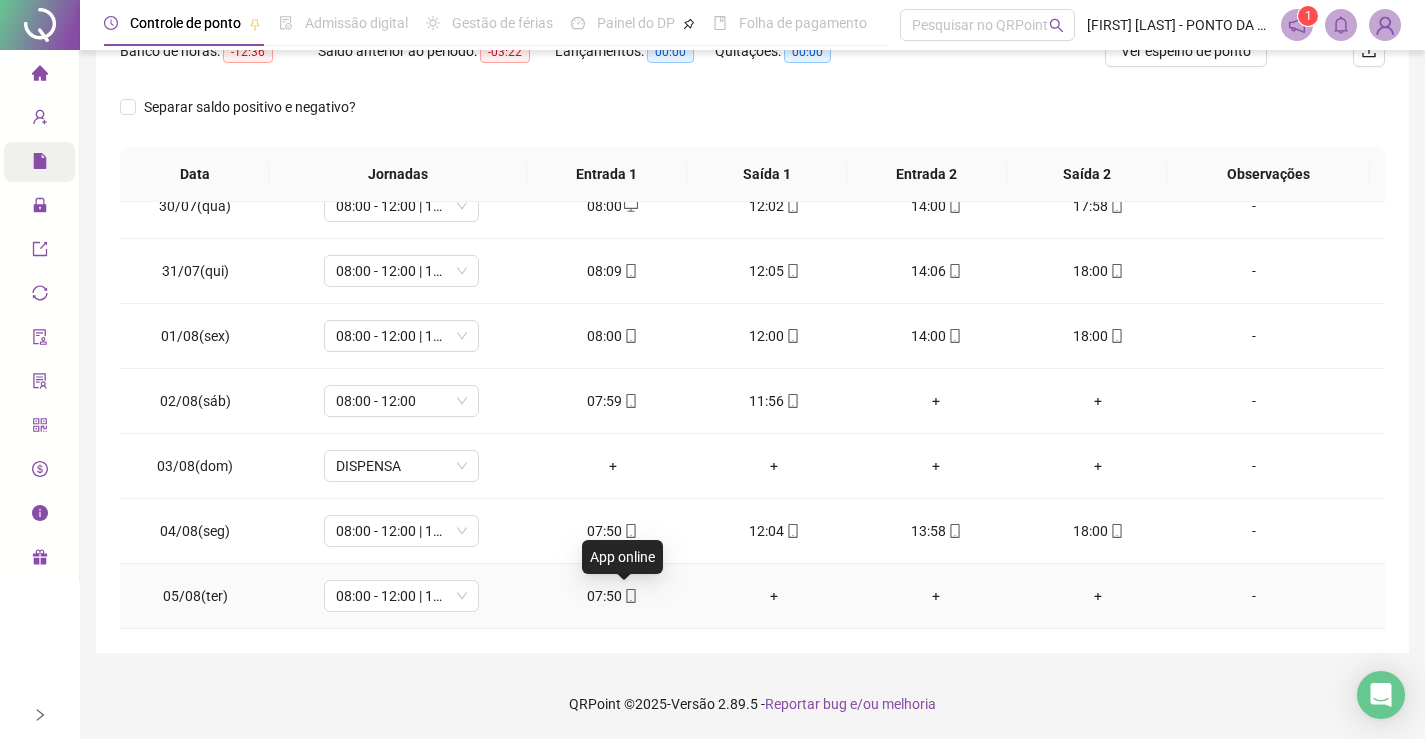 click 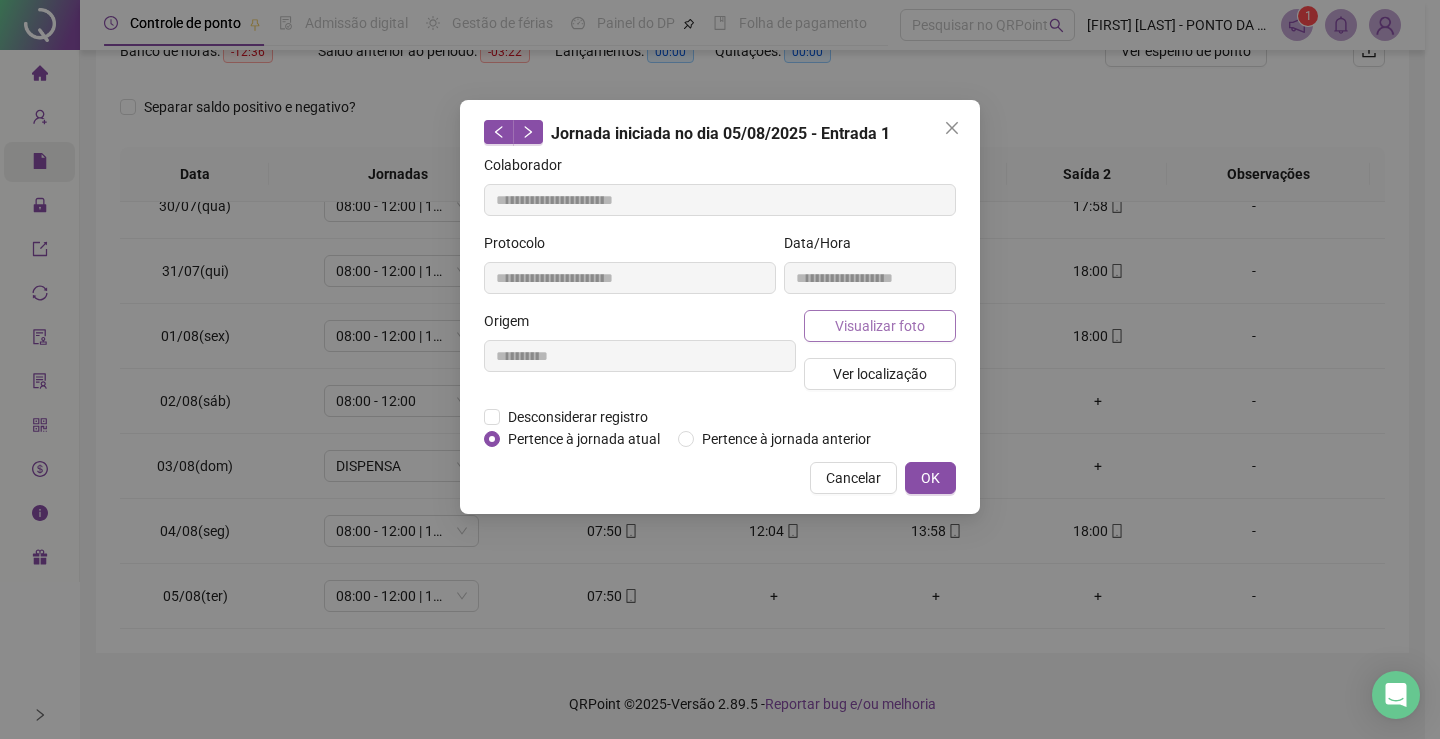 click on "Visualizar foto" at bounding box center (880, 326) 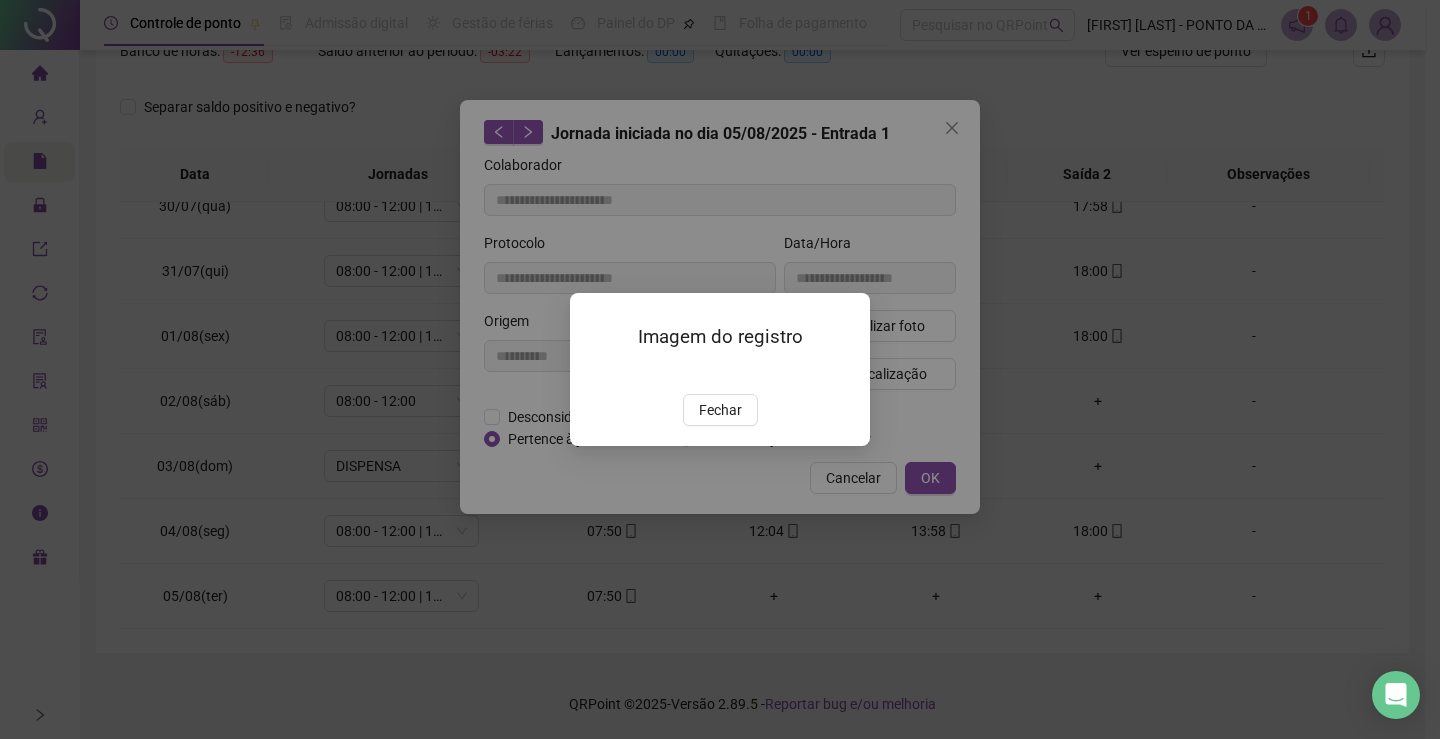 click on "Fechar" at bounding box center [720, 410] 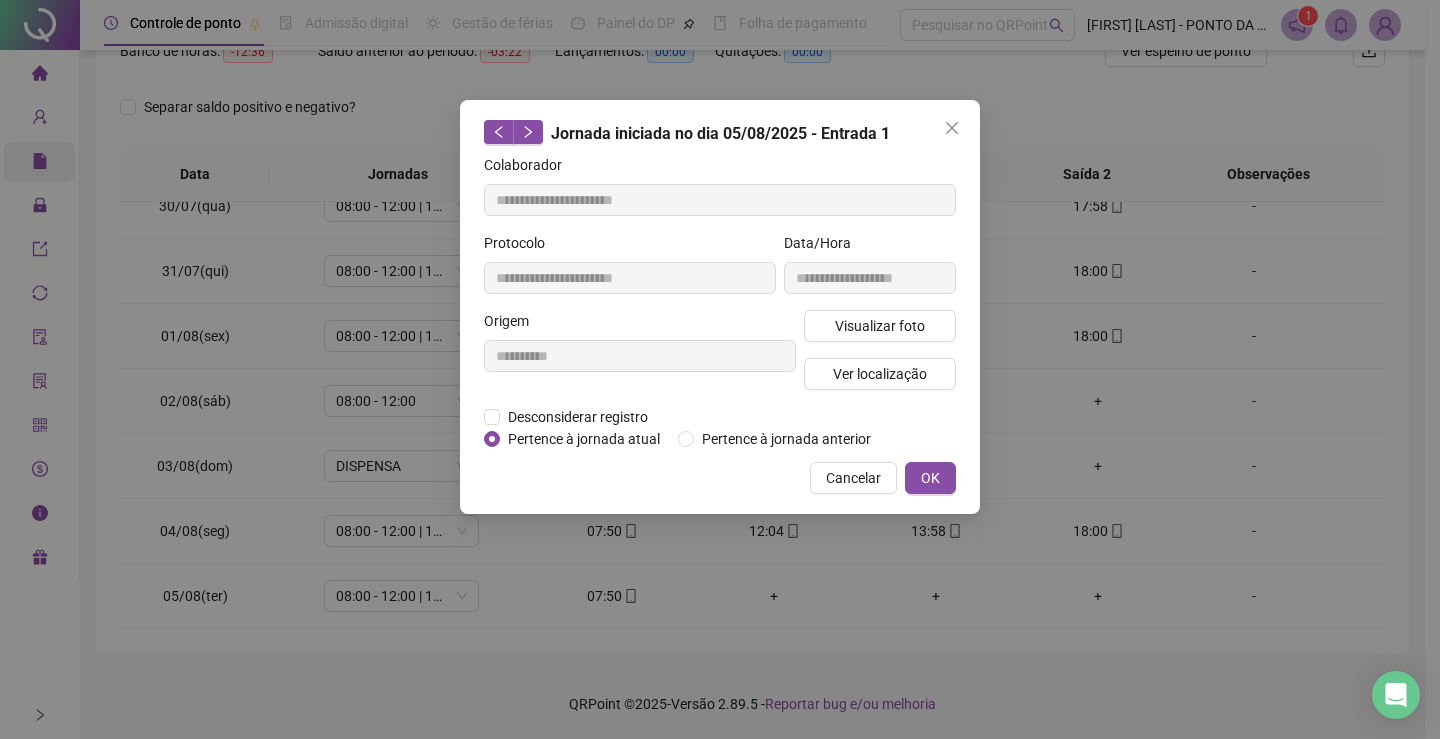 click on "**********" at bounding box center [720, 369] 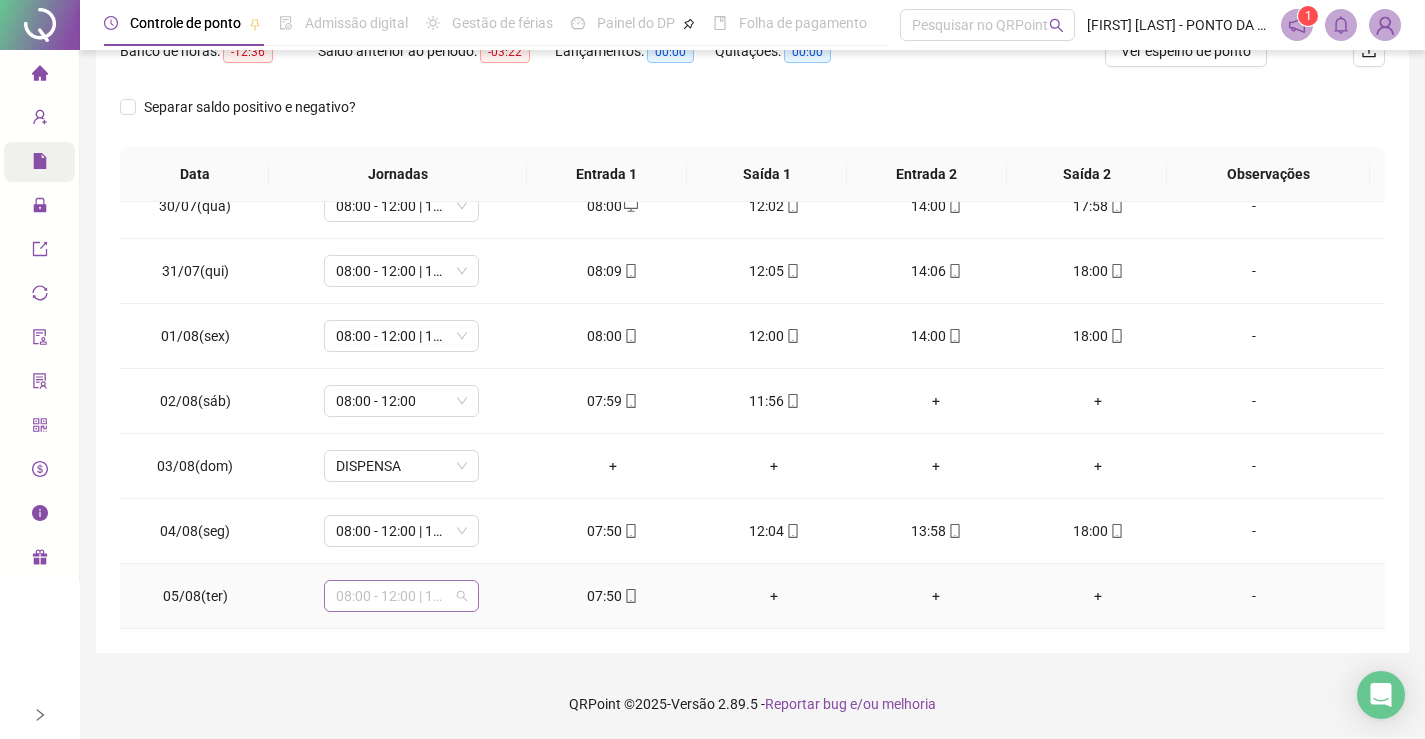 click on "08:00 - 12:00 | 14:00 - 18:00" at bounding box center [401, 596] 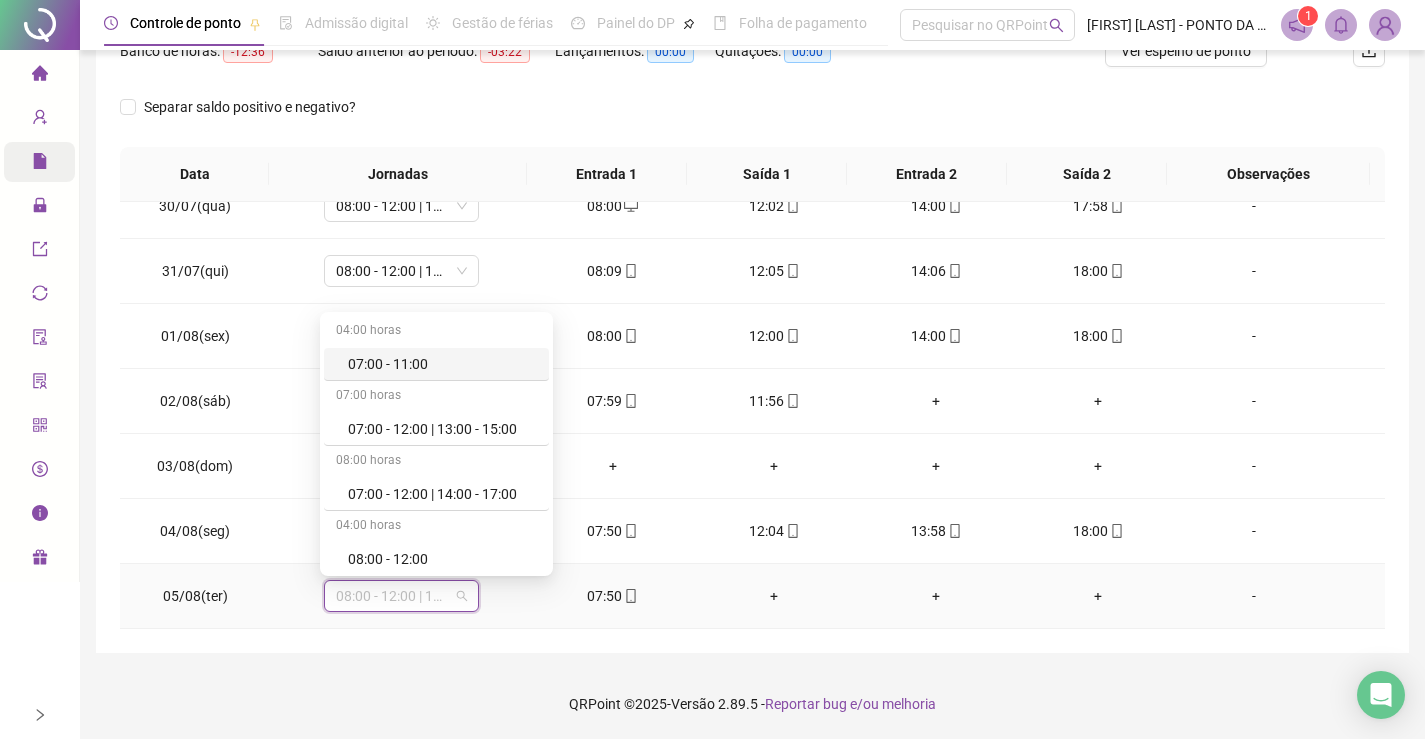click on "08:00 - 12:00 | 14:00 - 18:00" at bounding box center [401, 596] 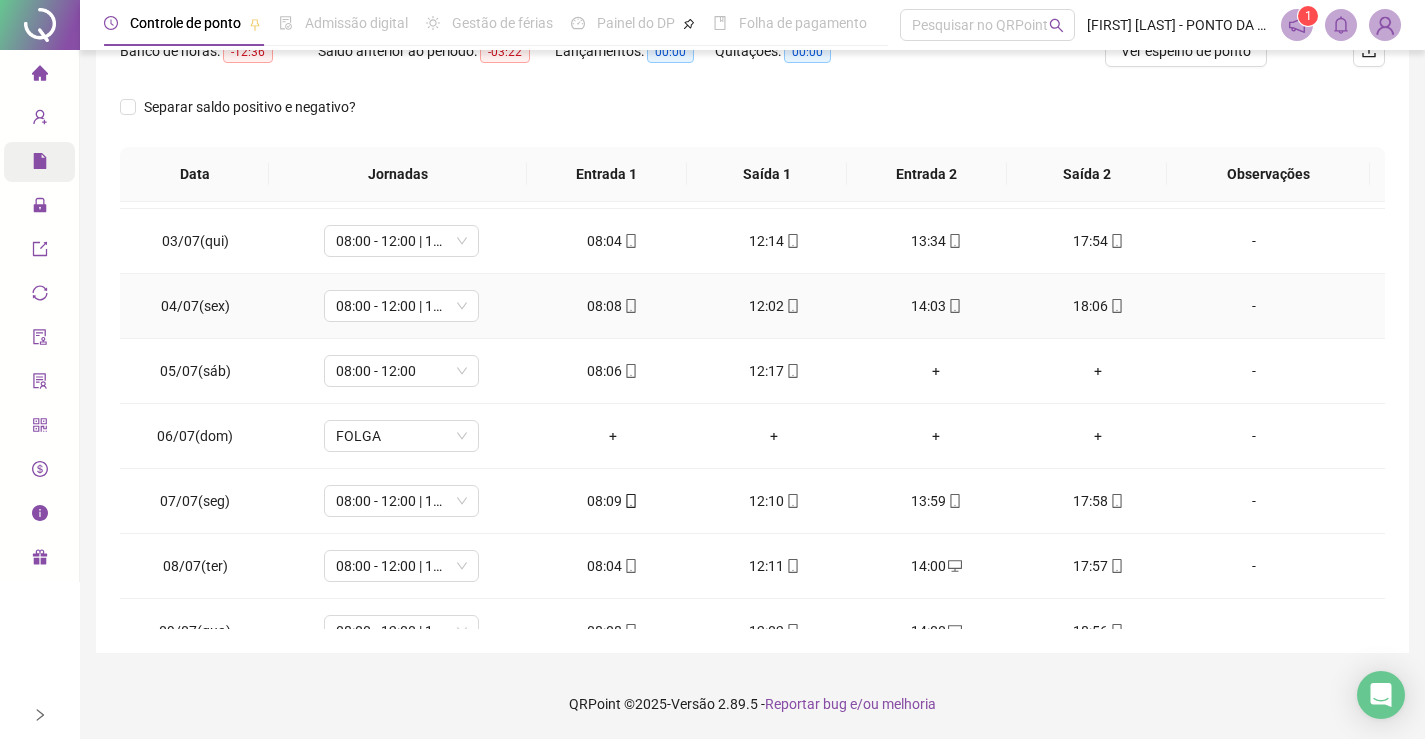 scroll, scrollTop: 0, scrollLeft: 0, axis: both 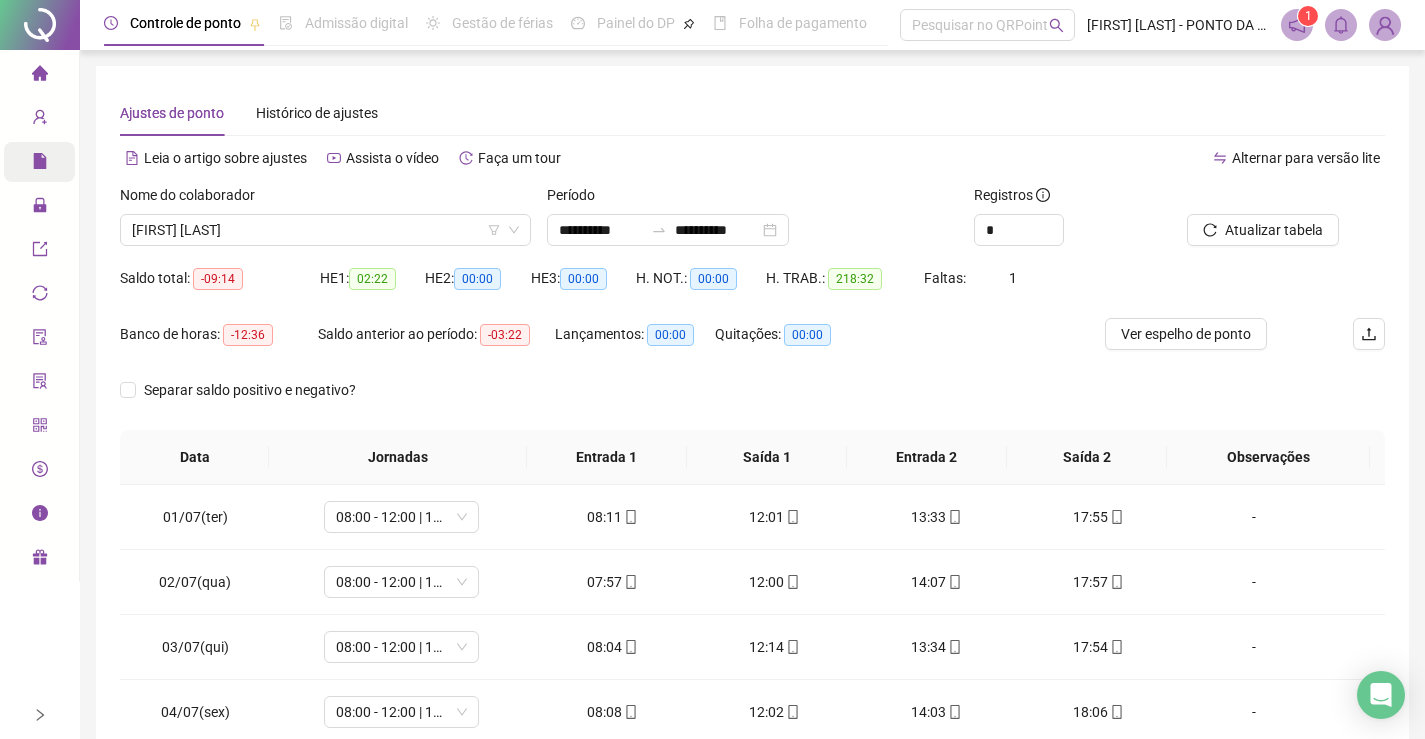 click on "**********" at bounding box center [752, 501] 